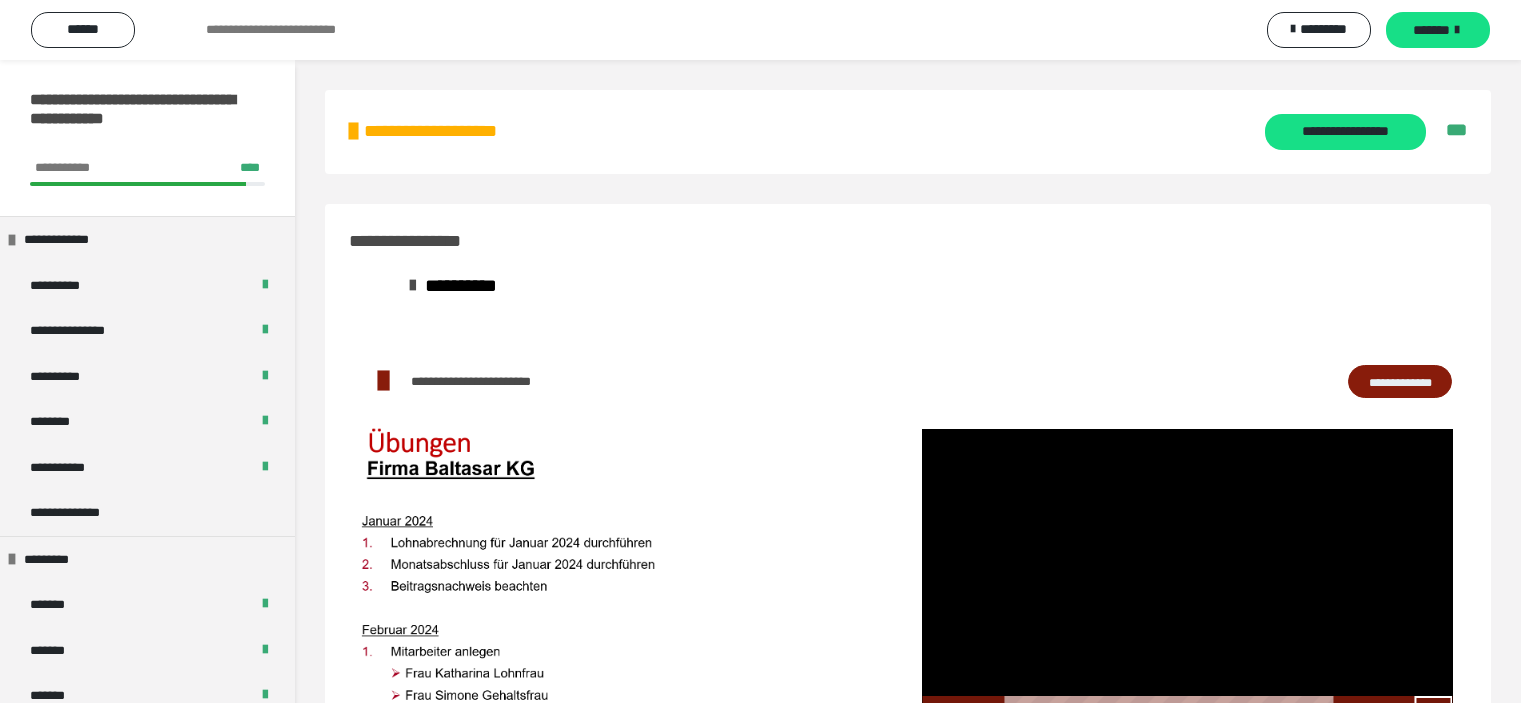 scroll, scrollTop: 60, scrollLeft: 0, axis: vertical 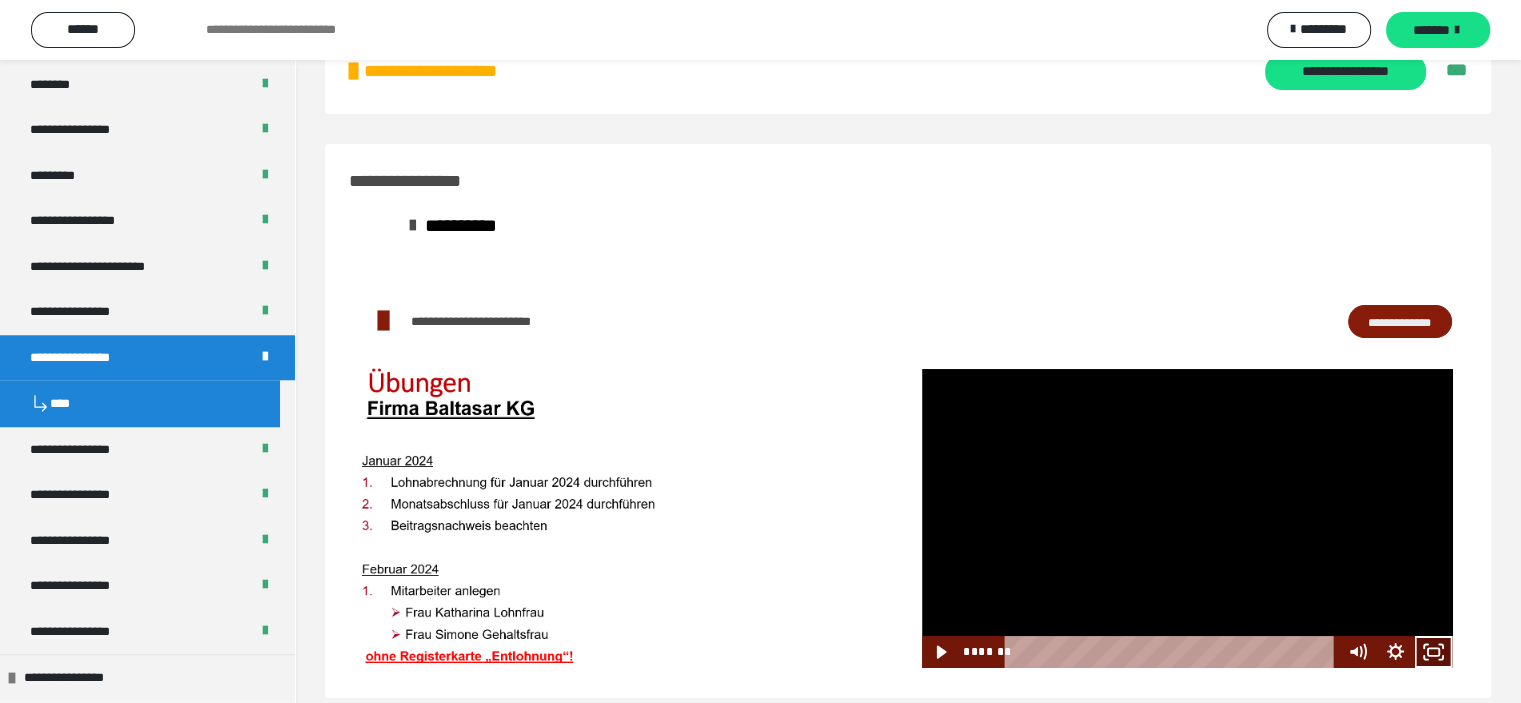 drag, startPoint x: 1432, startPoint y: 666, endPoint x: 1308, endPoint y: 707, distance: 130.60245 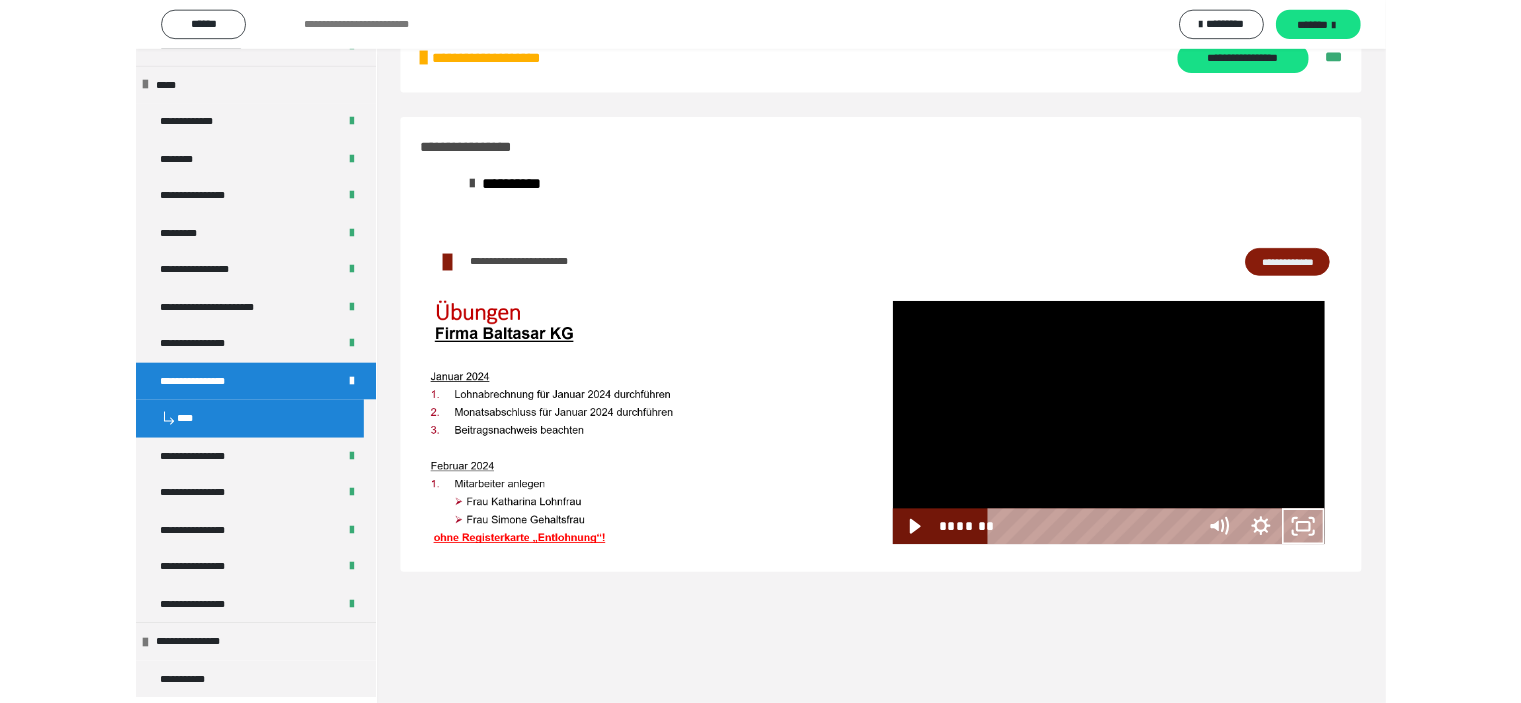 scroll, scrollTop: 1652, scrollLeft: 0, axis: vertical 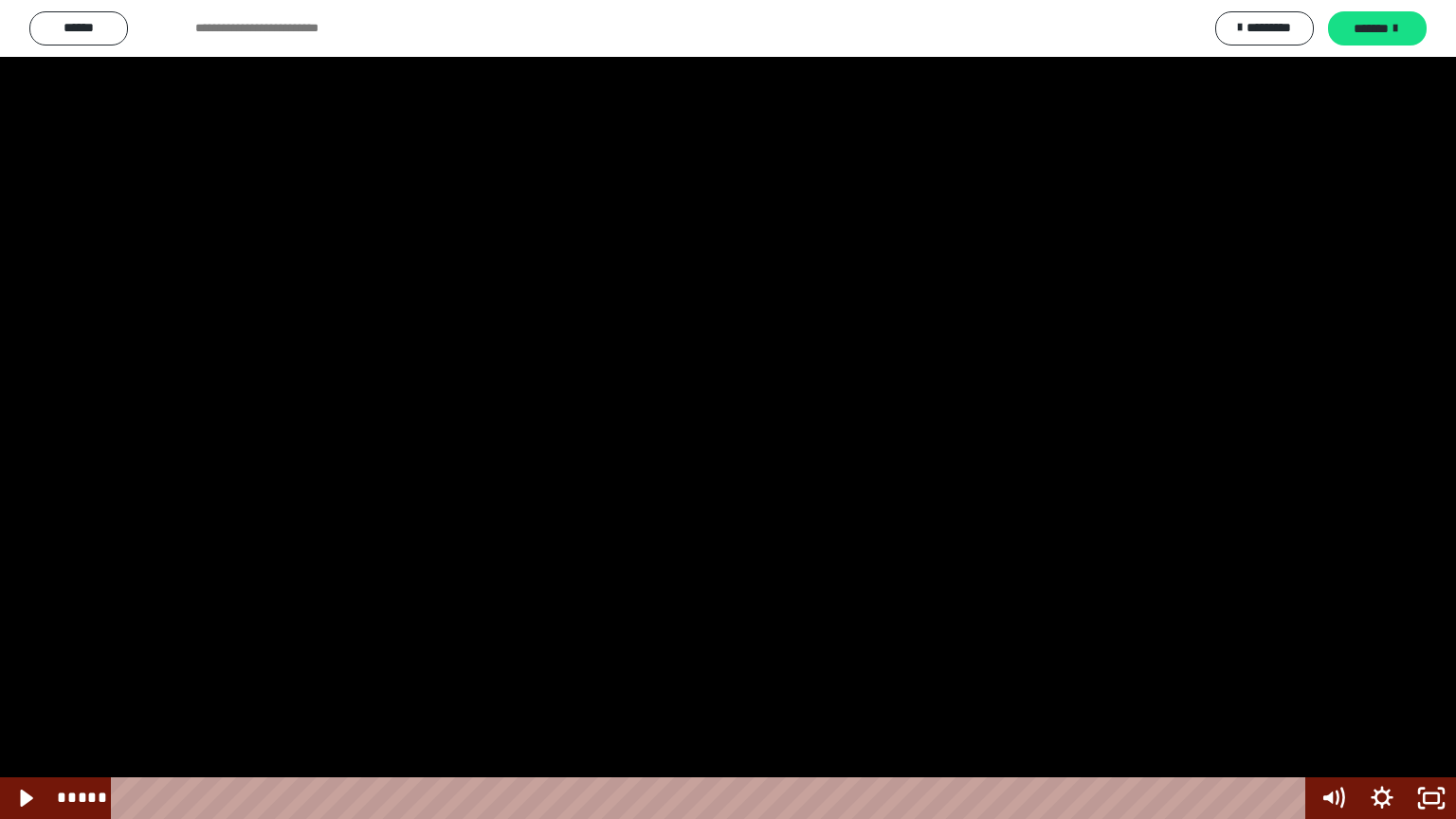 click at bounding box center [728, 410] 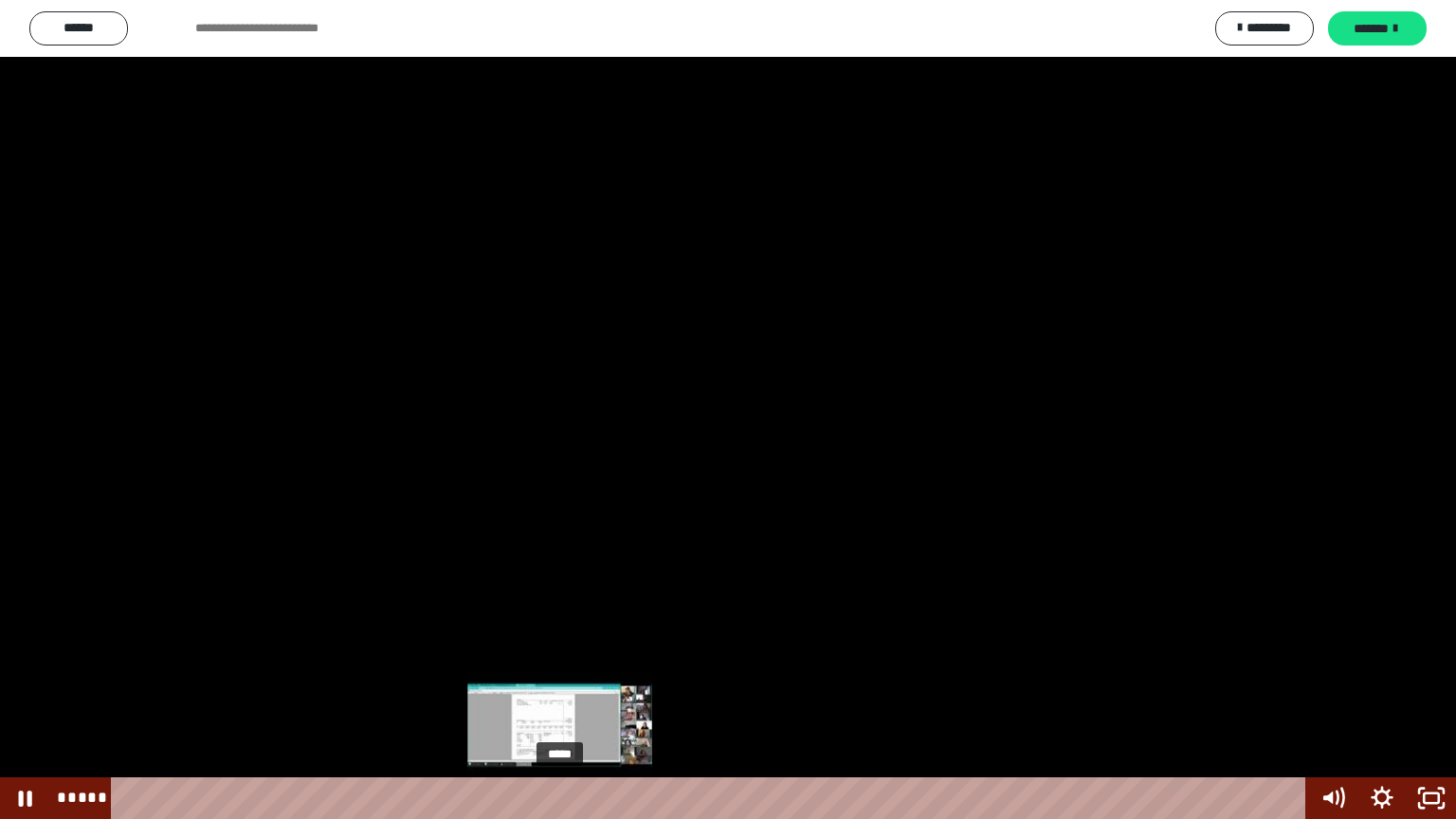 click on "*****" at bounding box center (712, 798) 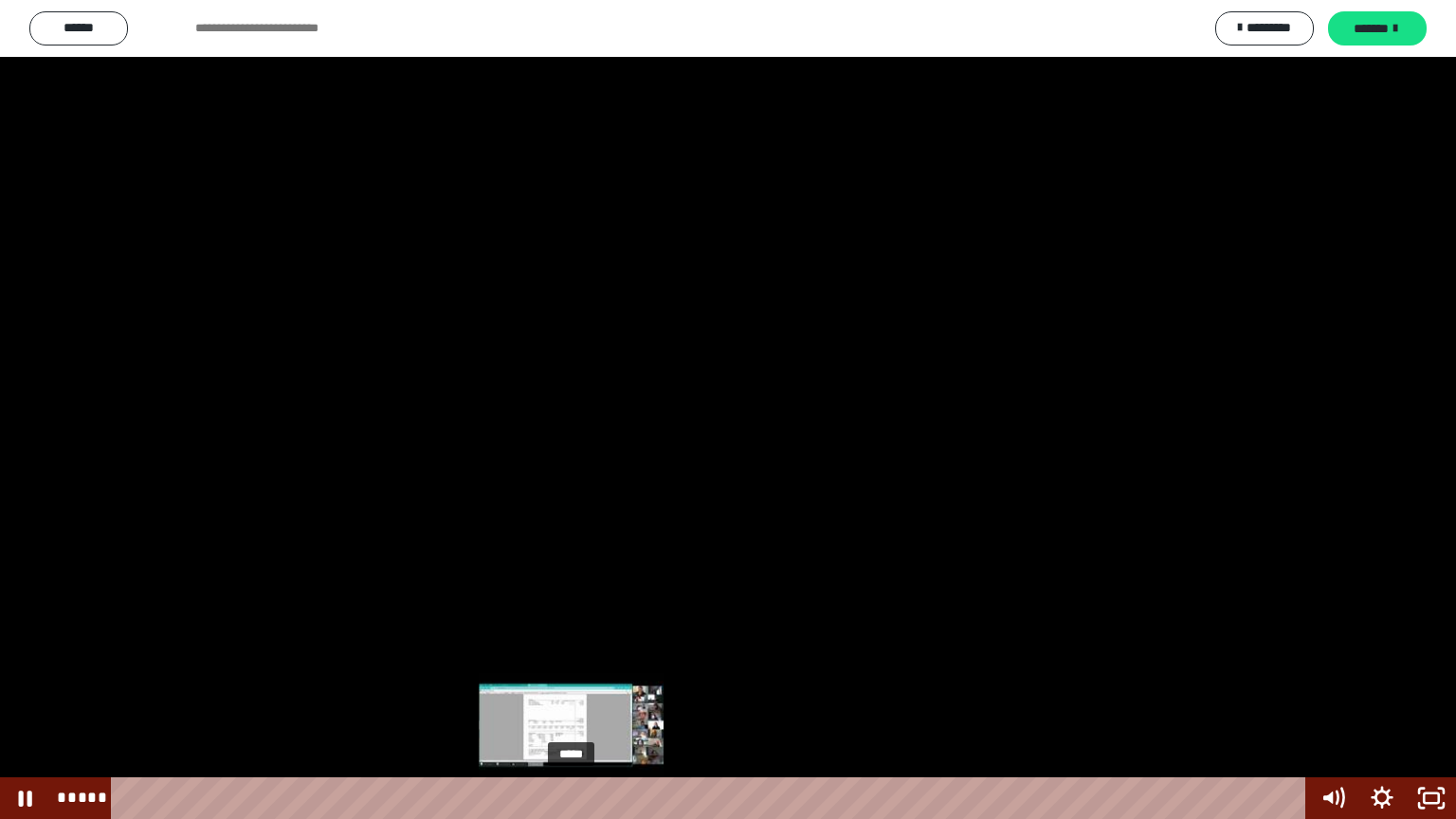 drag, startPoint x: 561, startPoint y: 804, endPoint x: 573, endPoint y: 804, distance: 12 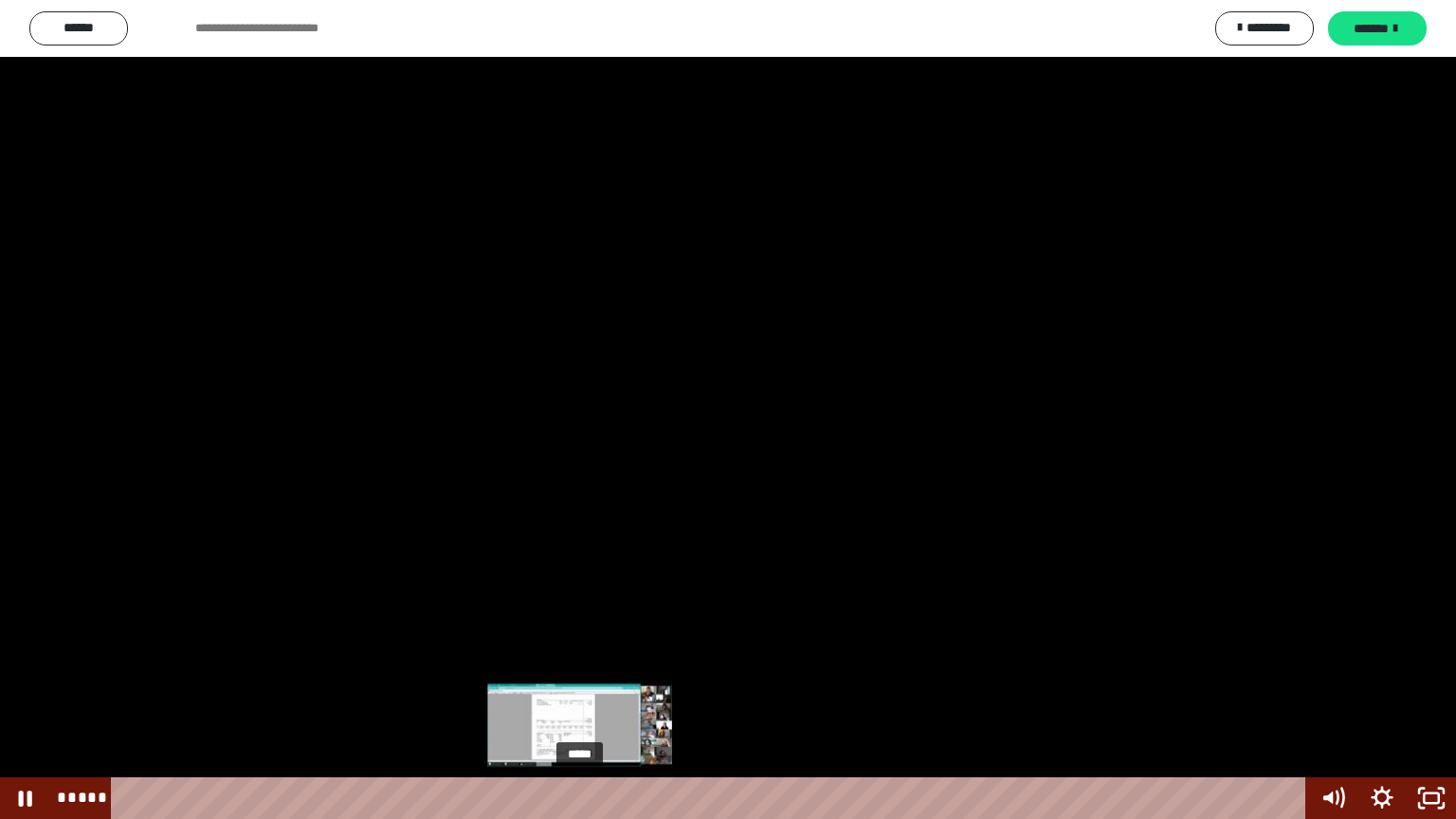 click on "*****" at bounding box center [712, 798] 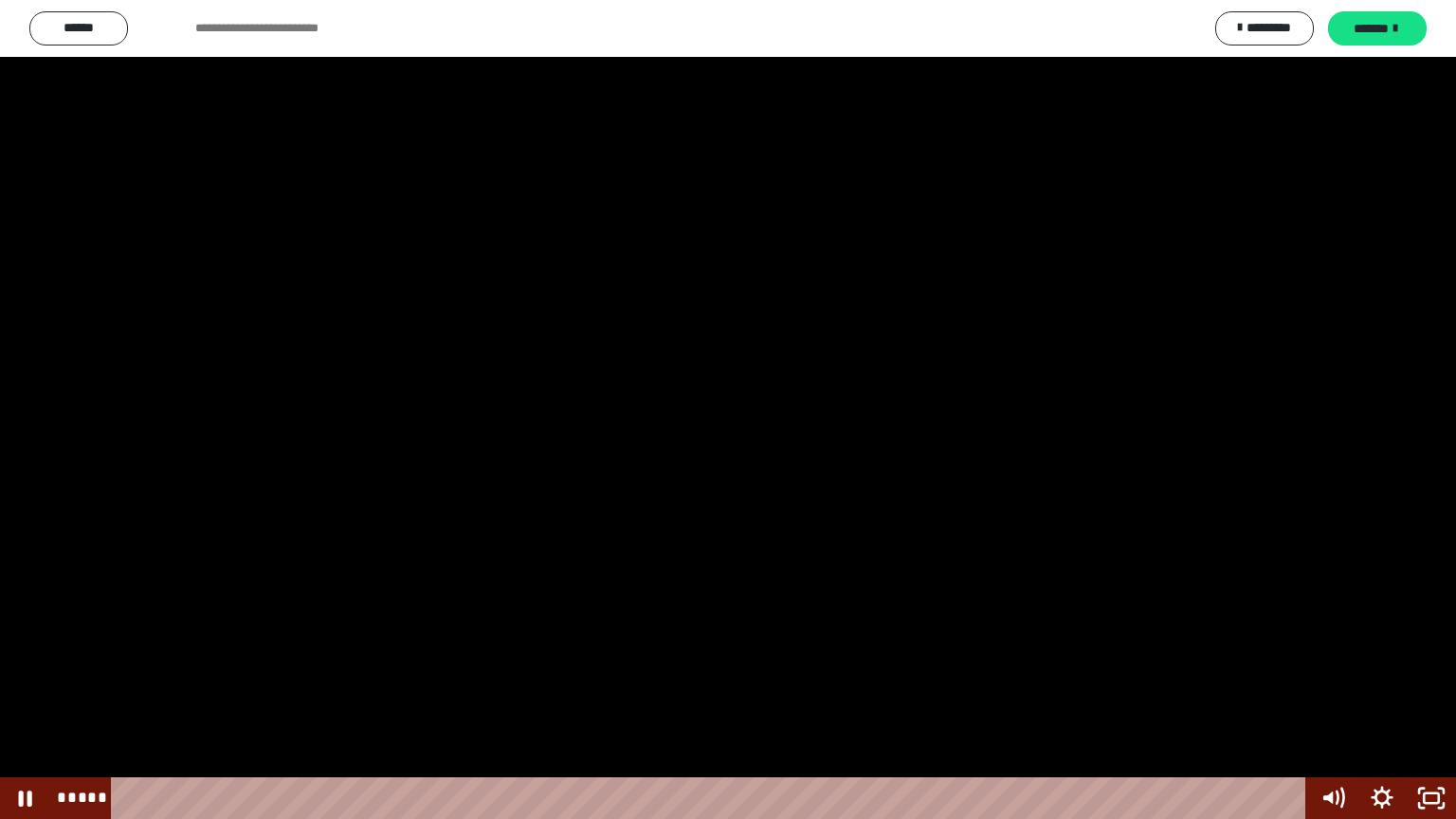 click at bounding box center (728, 410) 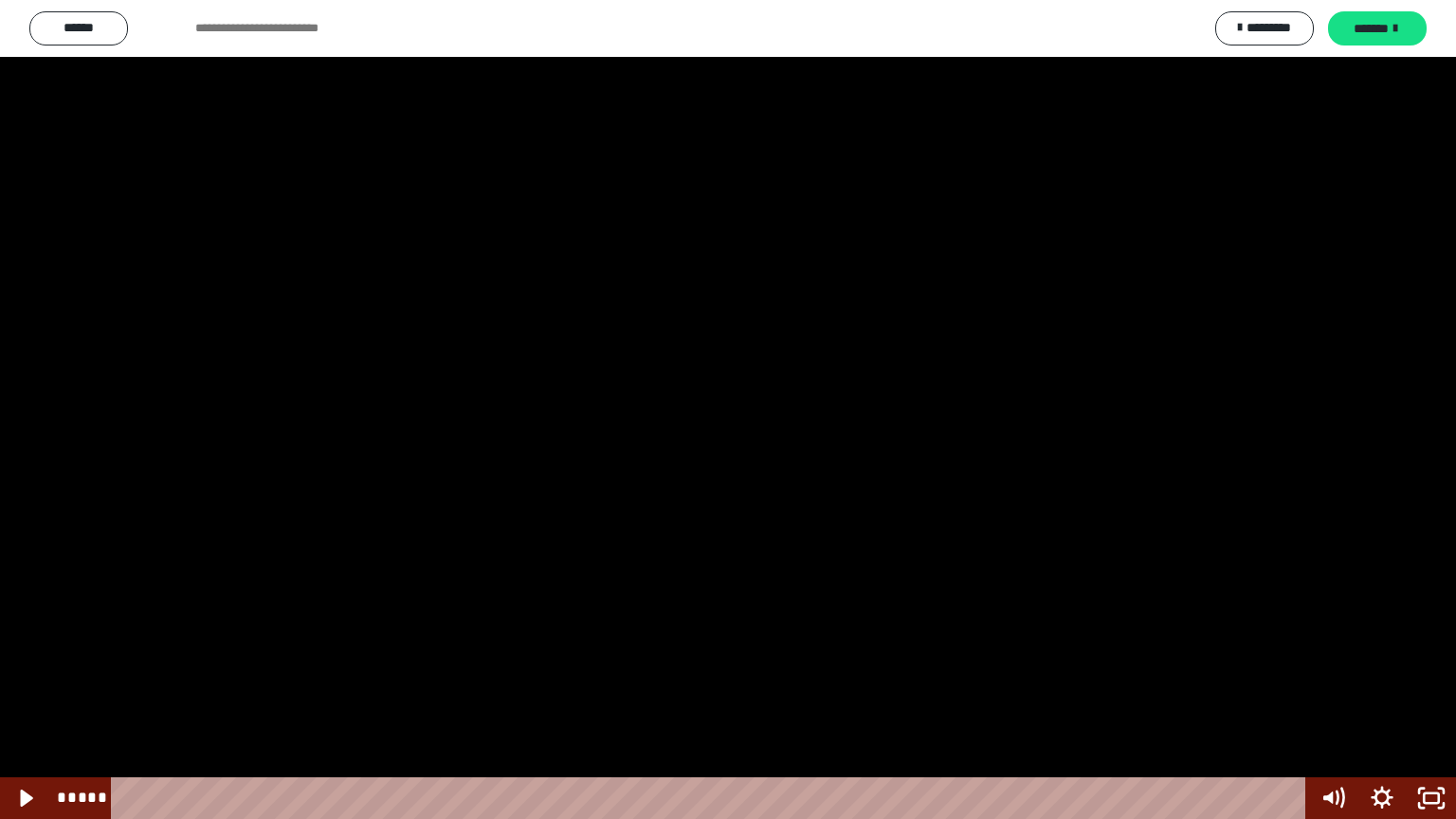 click at bounding box center [728, 410] 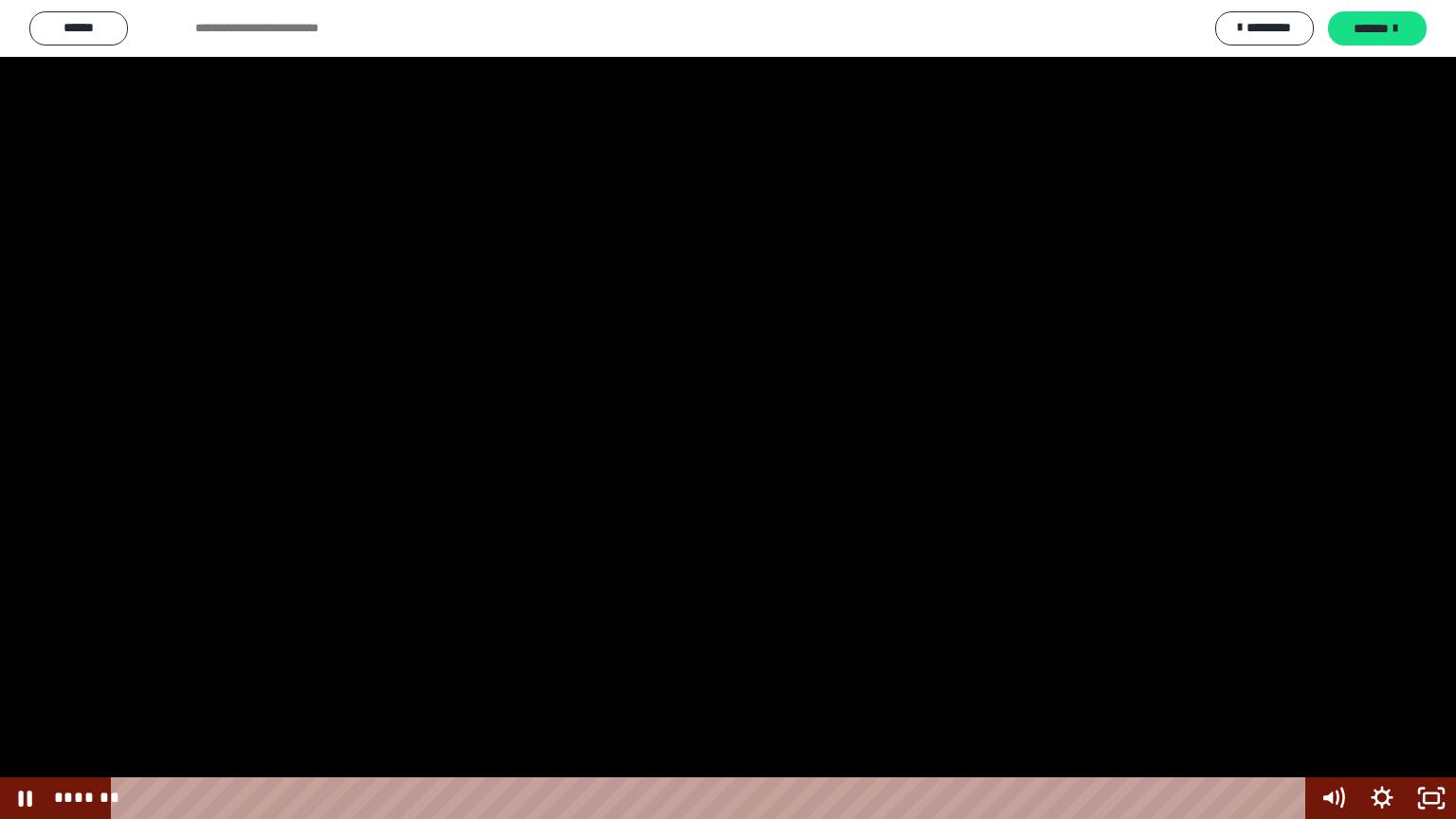 click at bounding box center (728, 410) 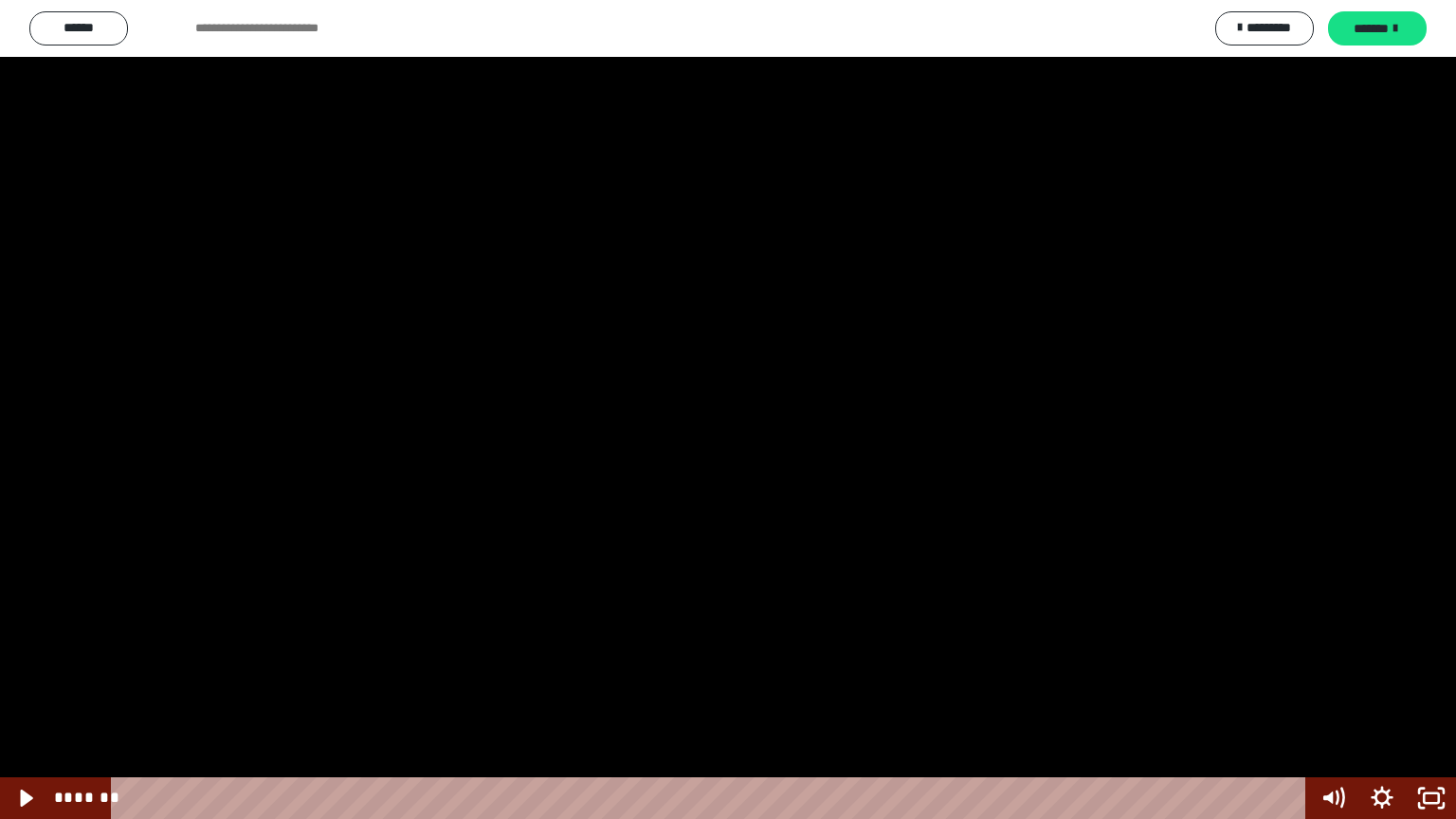 click at bounding box center [728, 410] 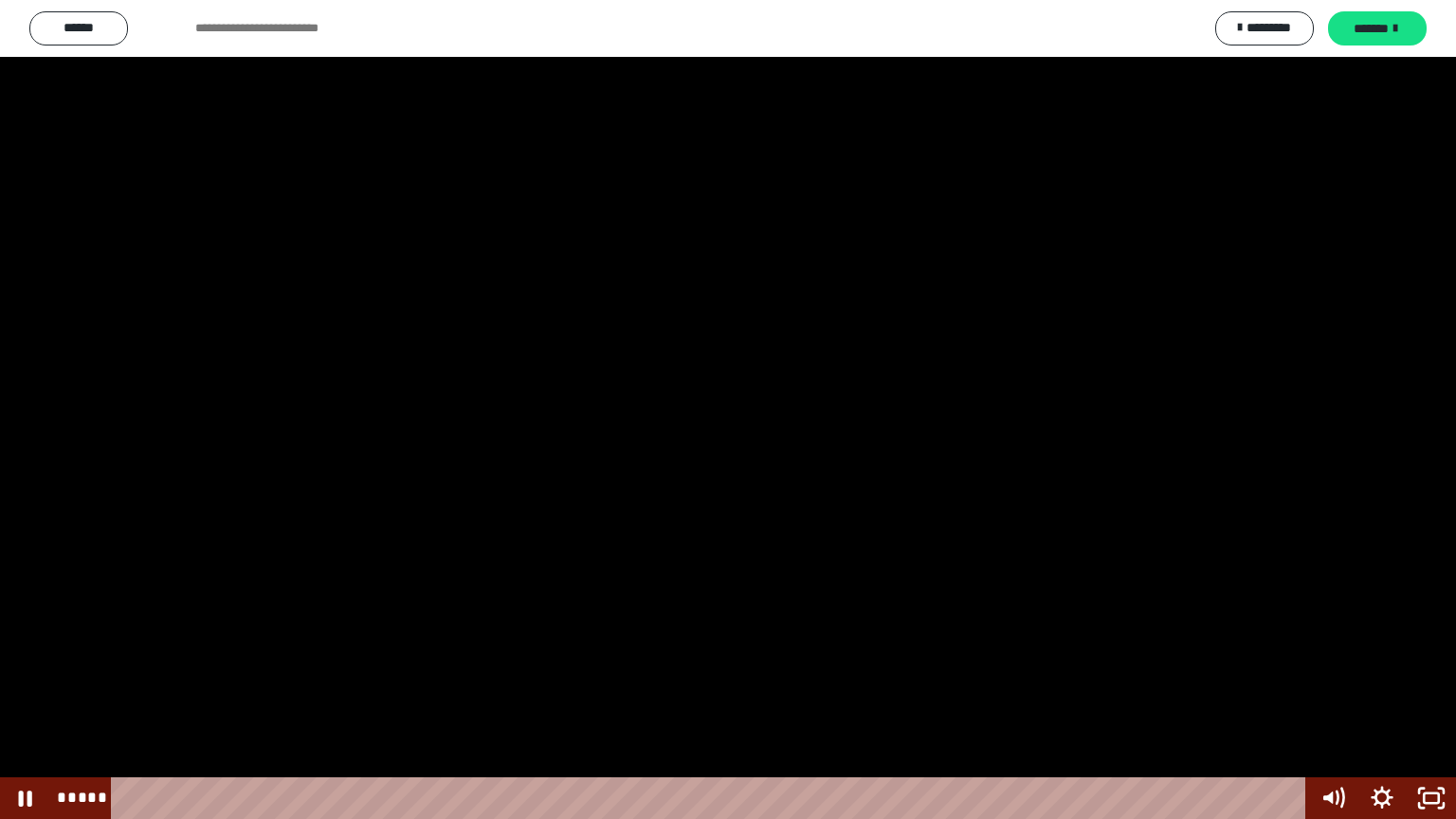 click at bounding box center (728, 410) 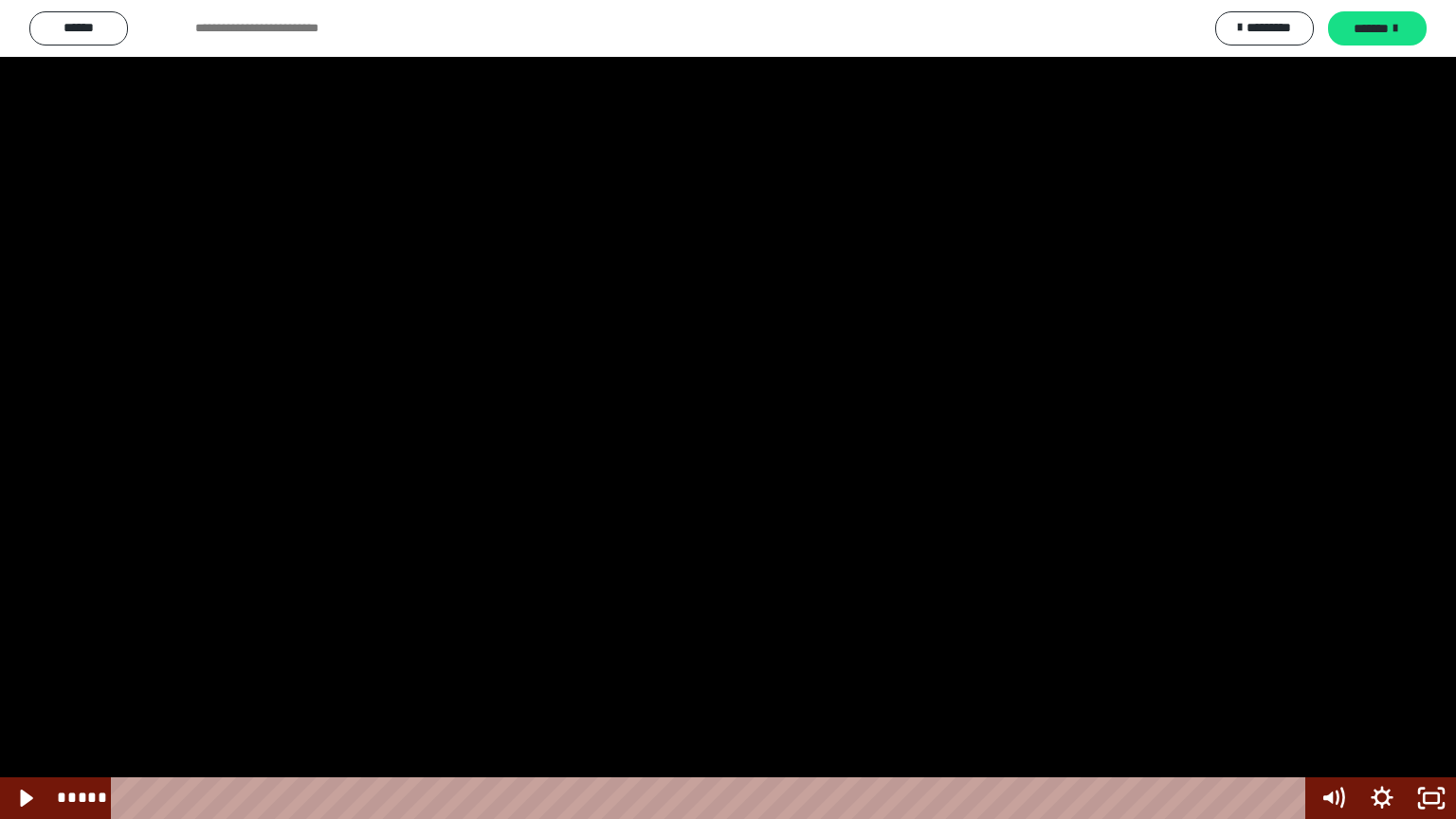click at bounding box center [728, 410] 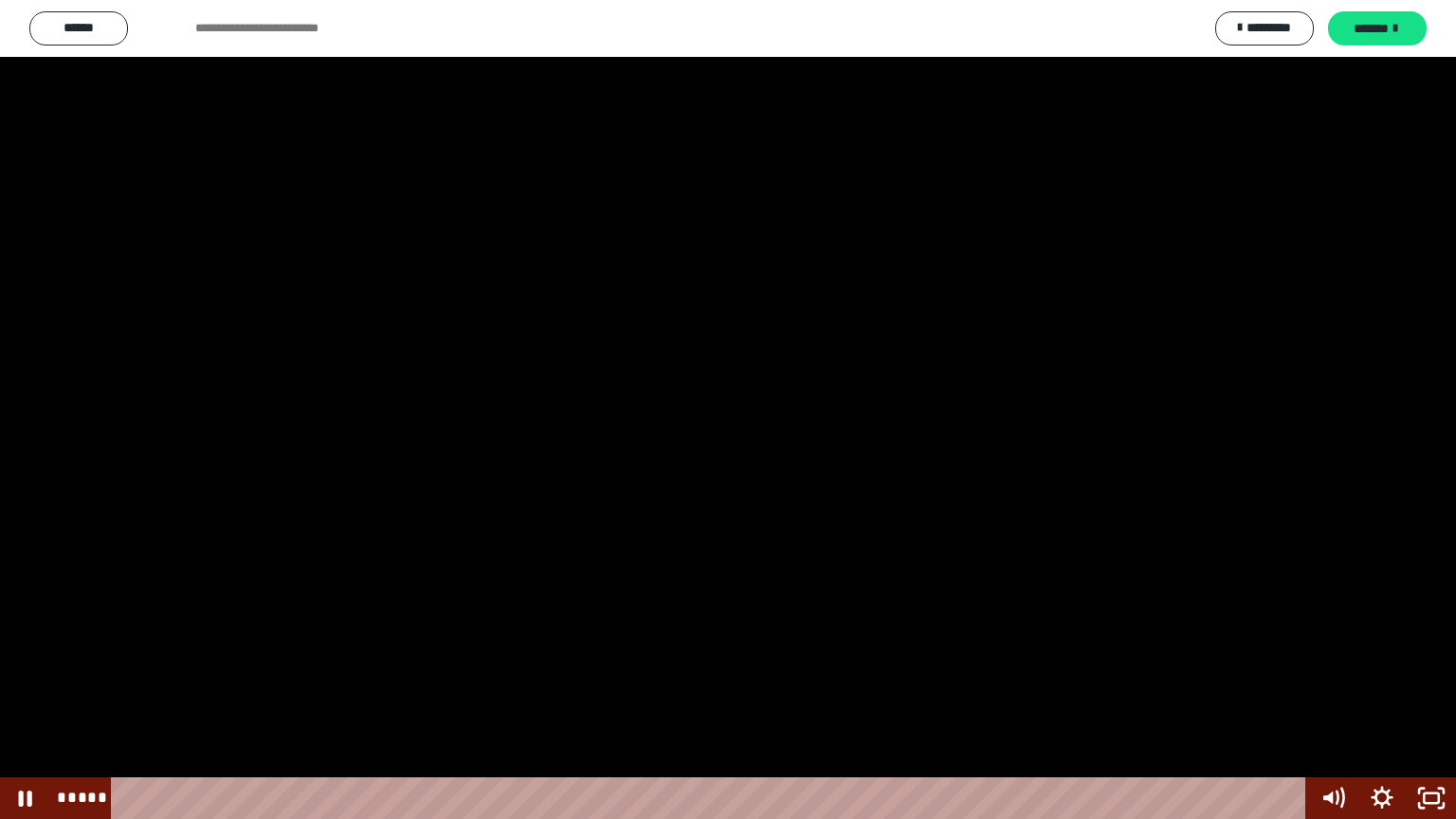 click at bounding box center [728, 410] 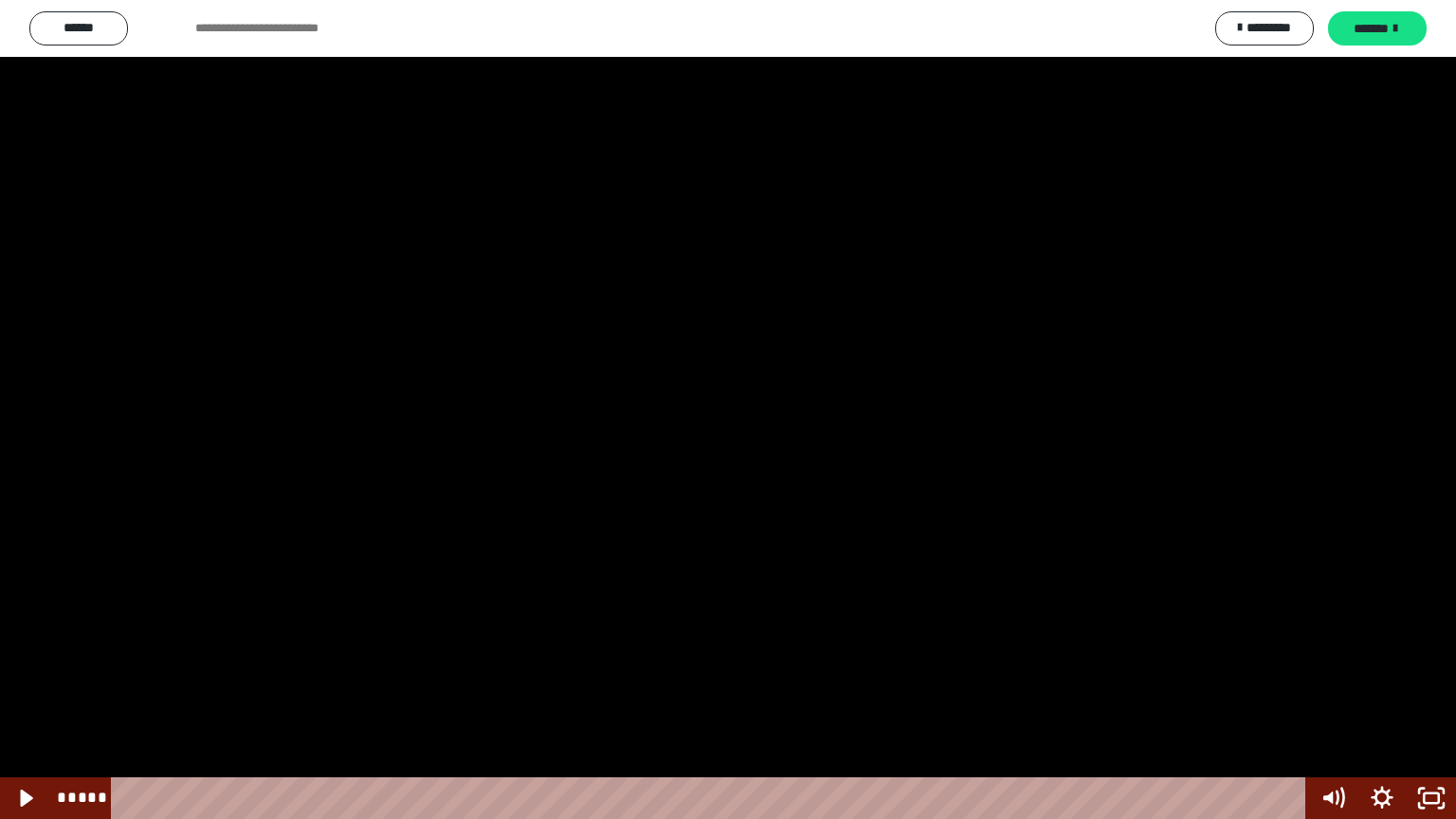 click at bounding box center [728, 410] 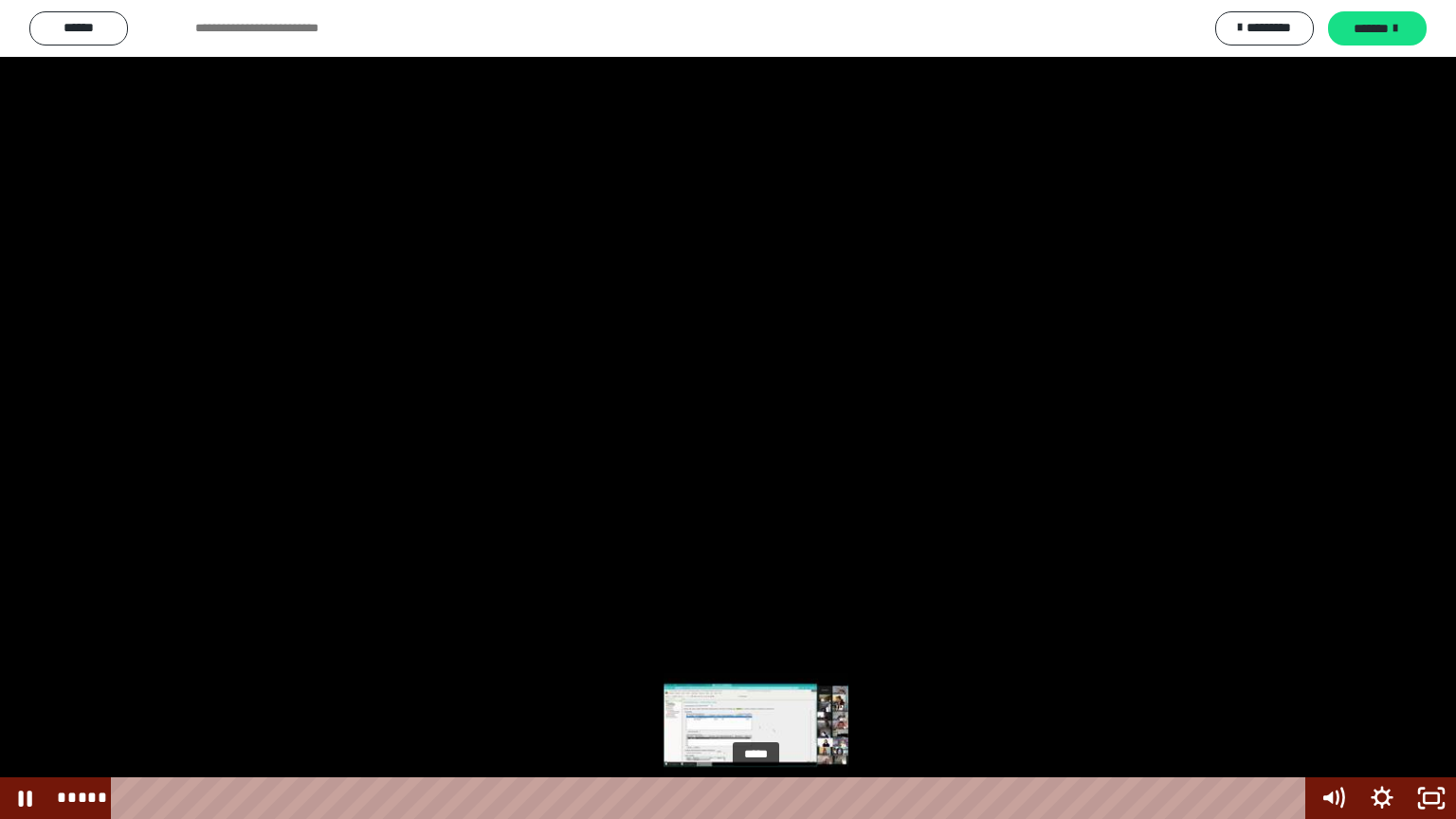 click on "*****" at bounding box center [712, 798] 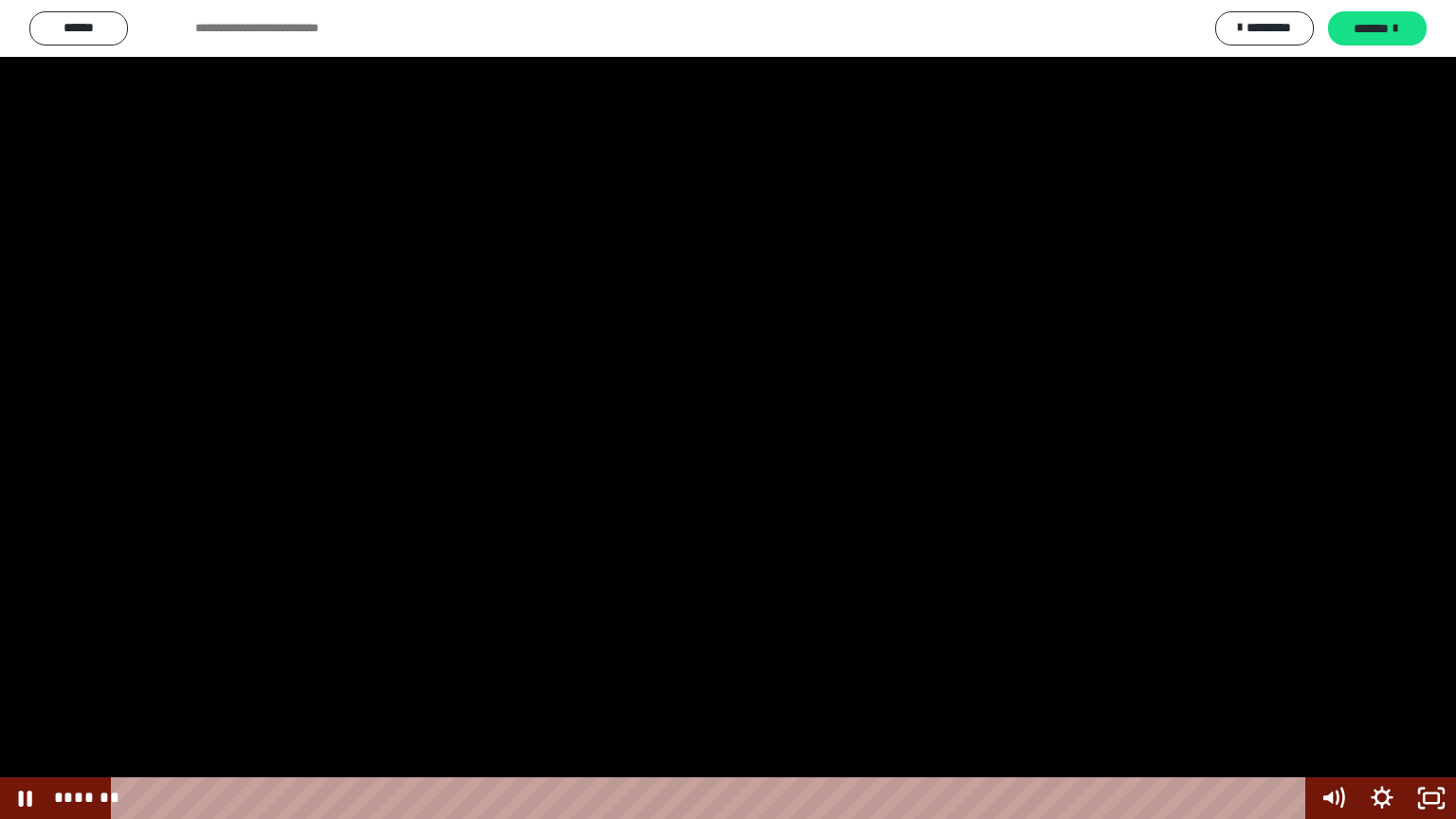 click at bounding box center (728, 410) 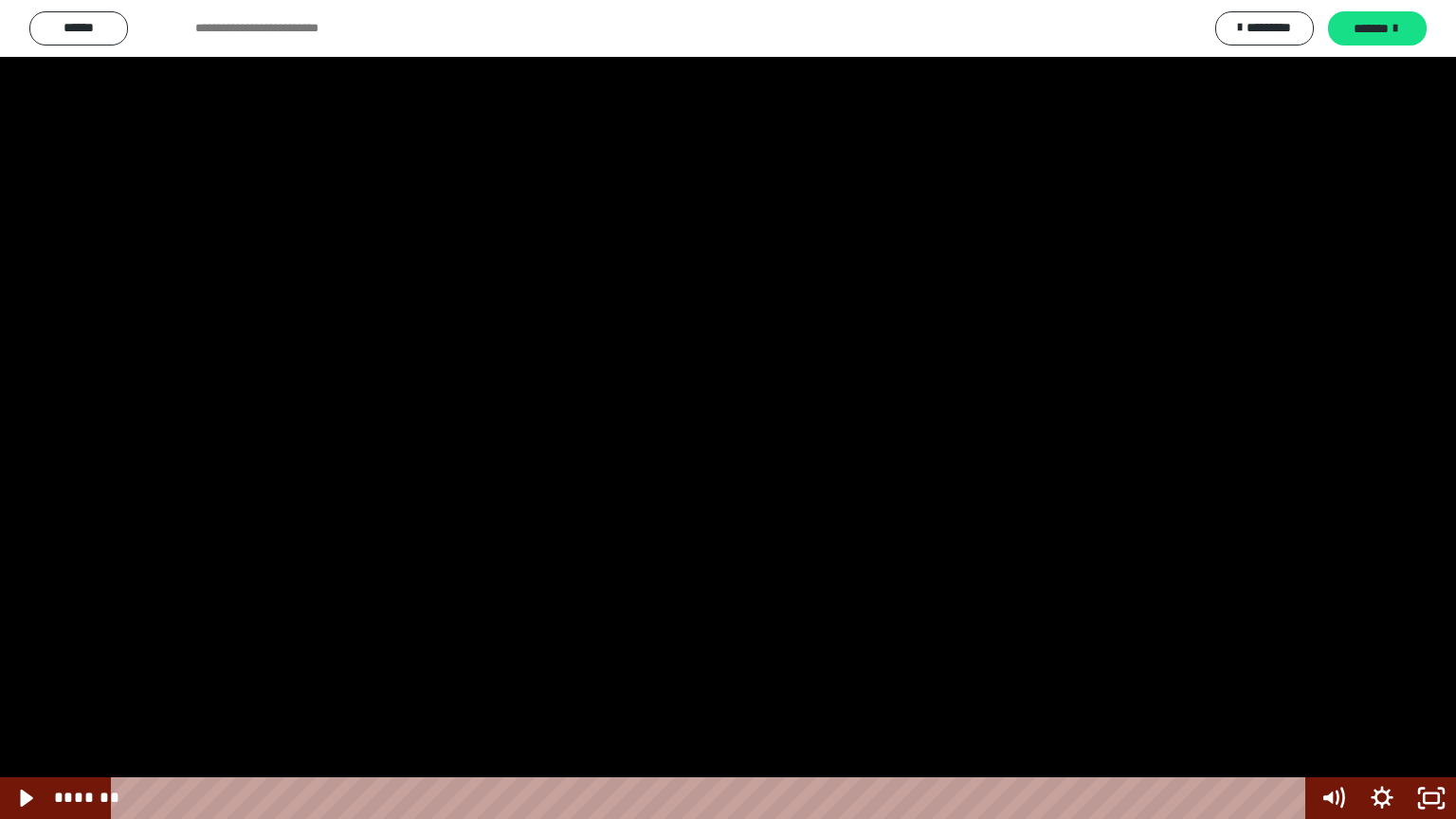 click at bounding box center [728, 410] 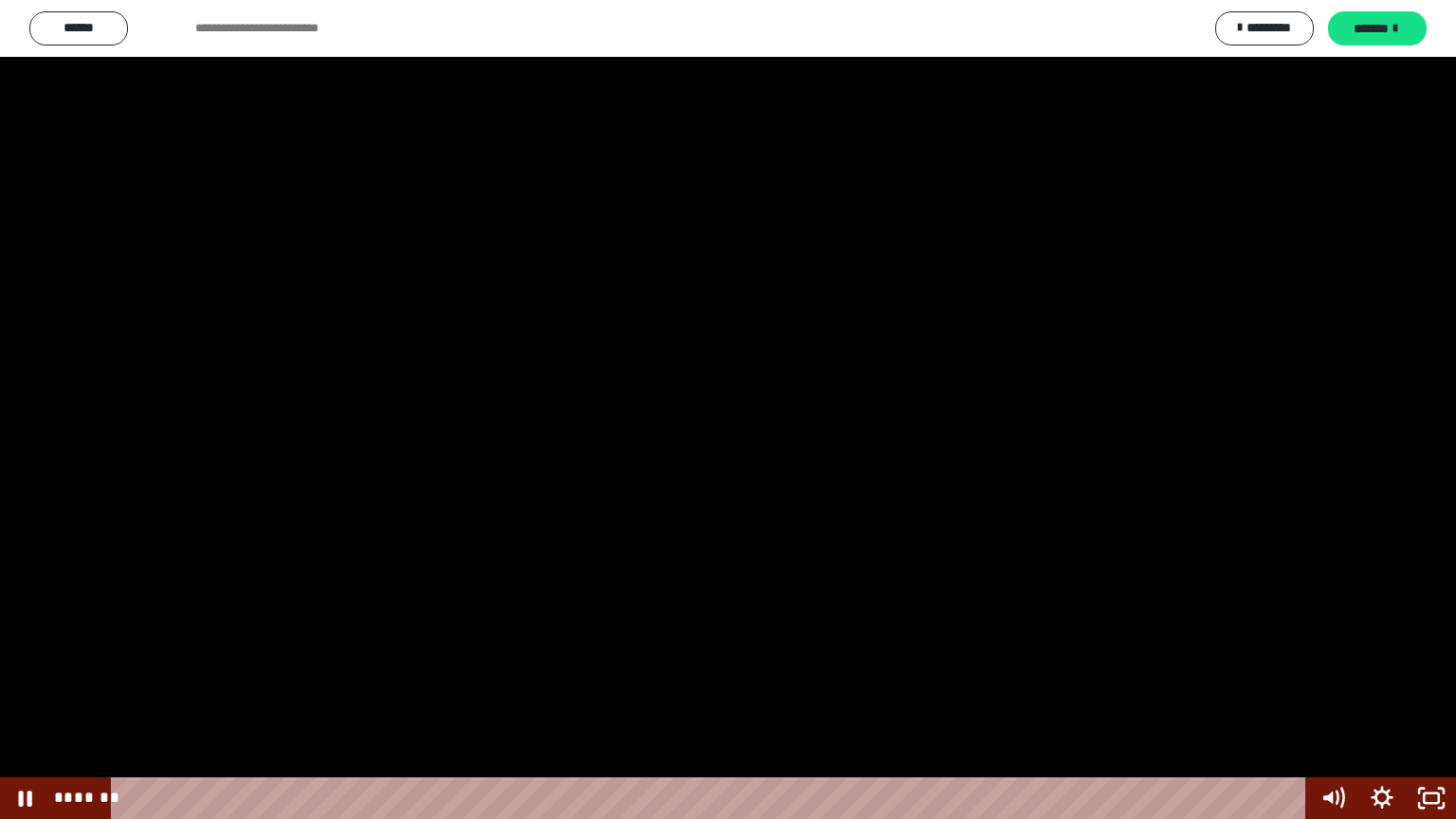 click at bounding box center [728, 410] 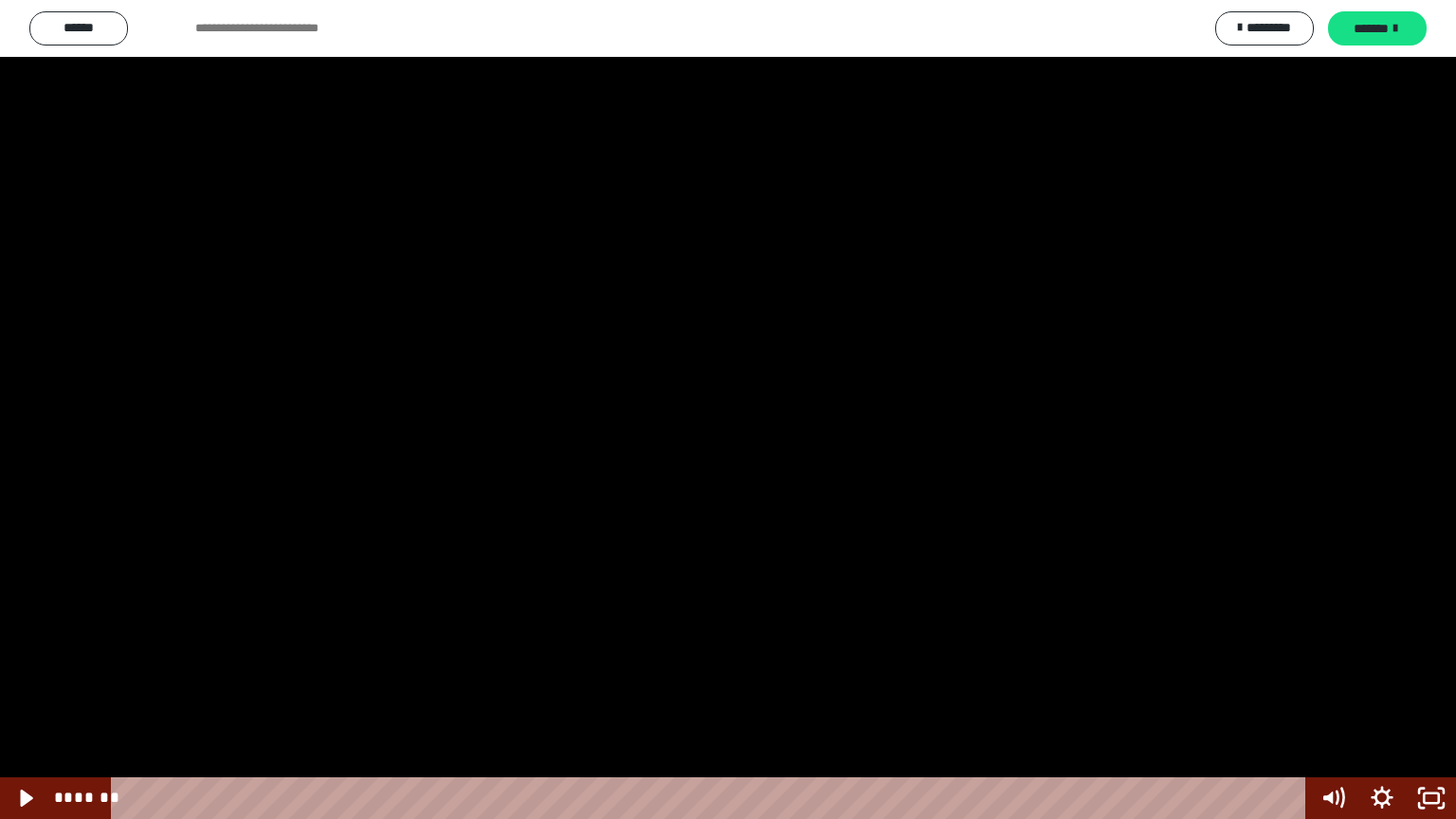click at bounding box center (728, 410) 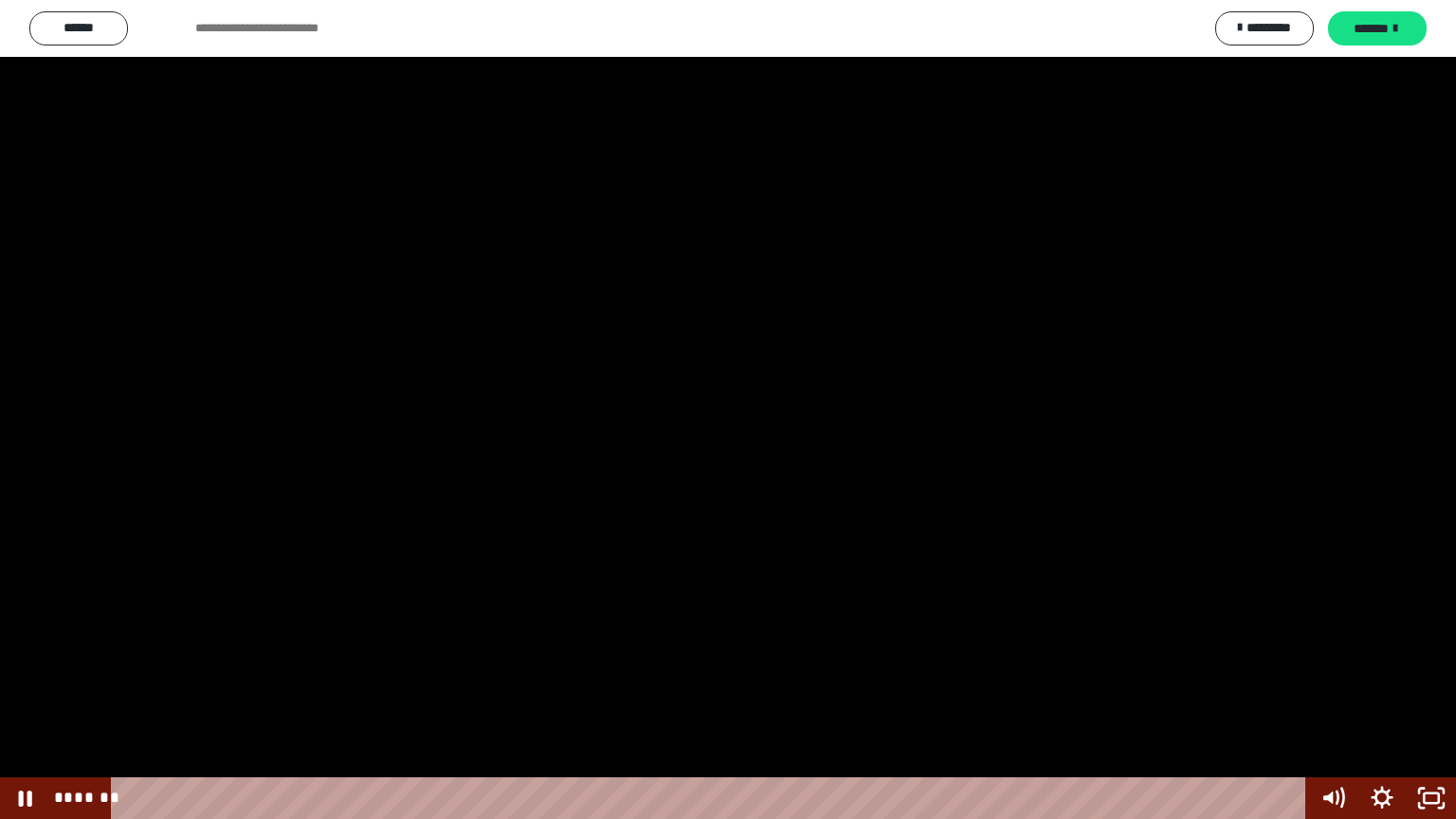 click at bounding box center (728, 410) 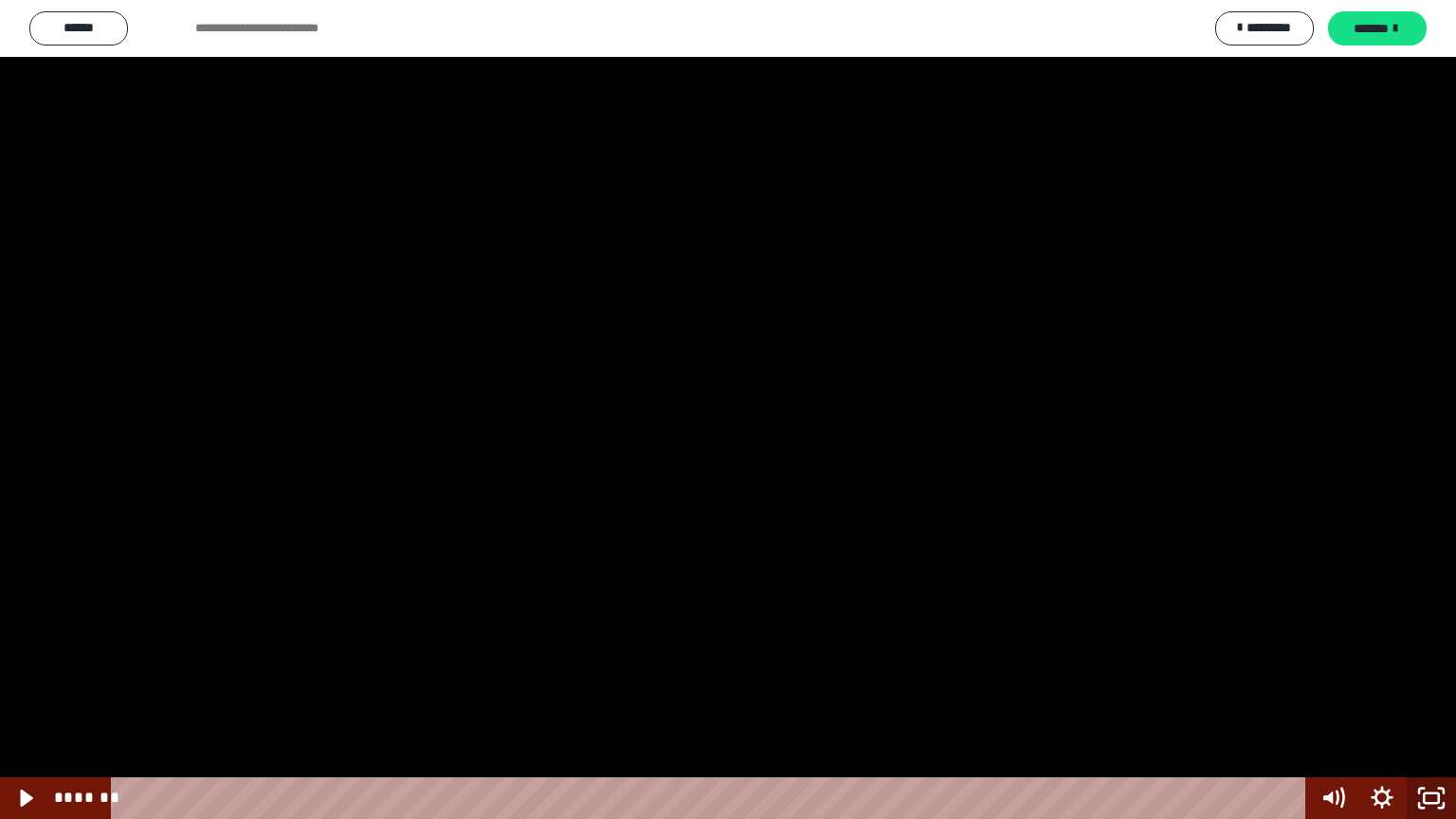 click 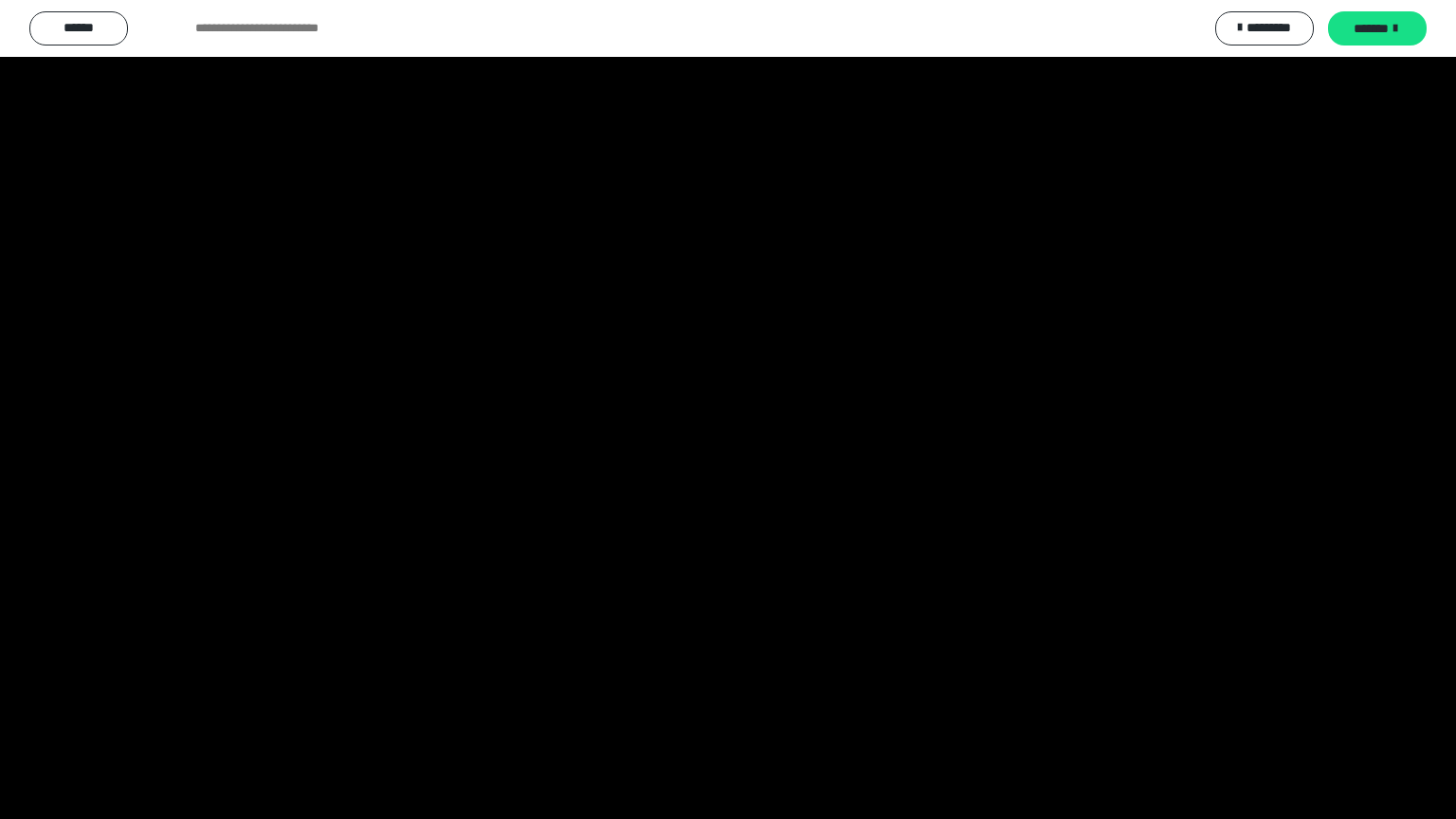 scroll, scrollTop: 1674, scrollLeft: 0, axis: vertical 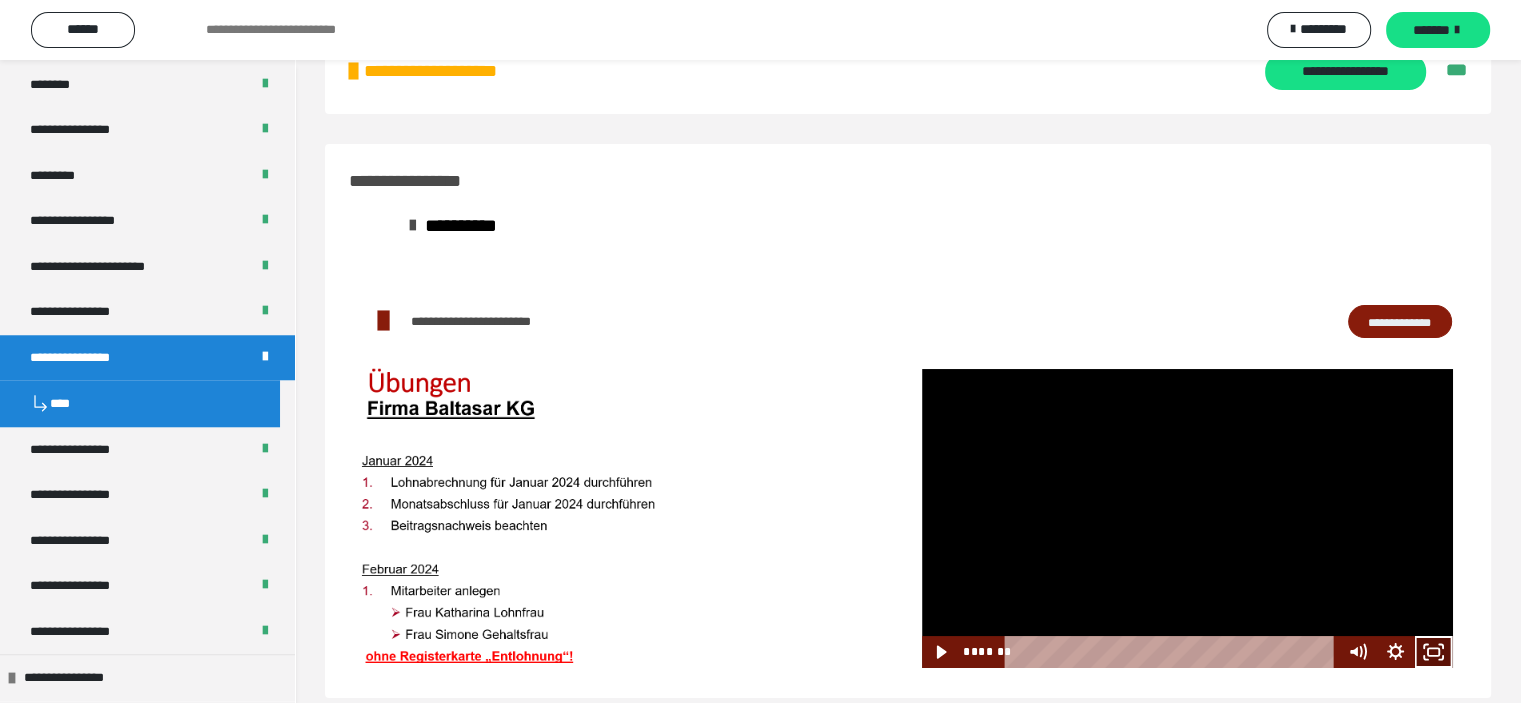 click 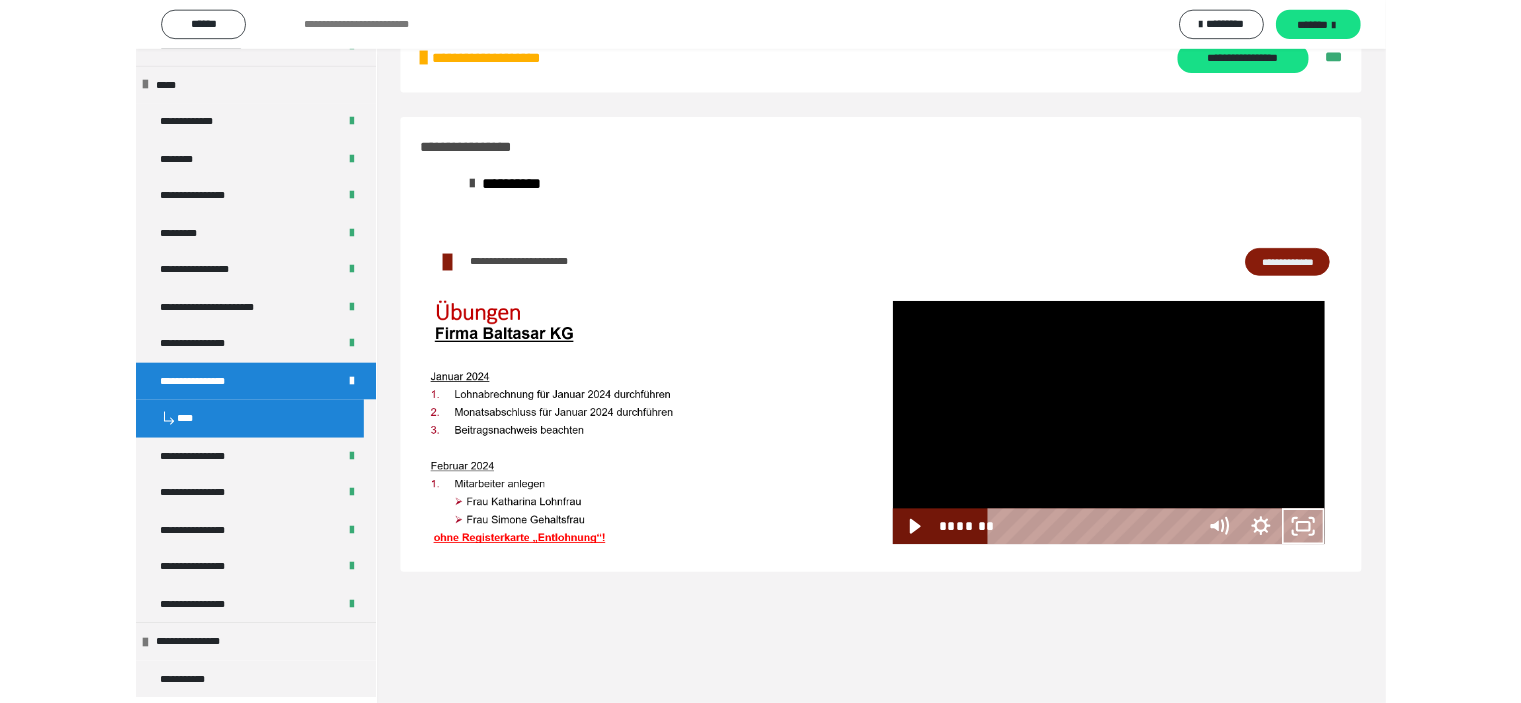 scroll, scrollTop: 1652, scrollLeft: 0, axis: vertical 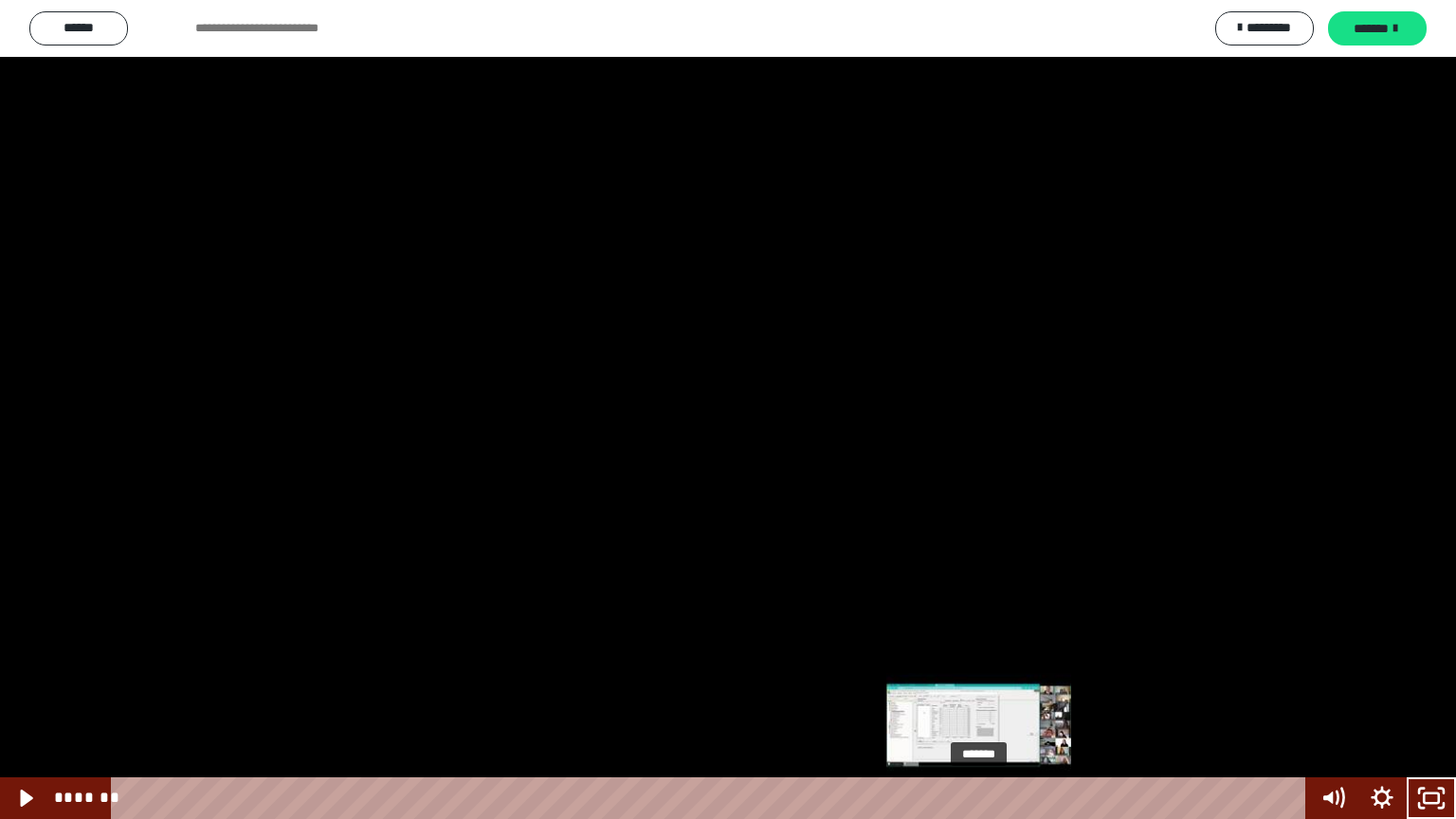 click on "*******" at bounding box center (712, 798) 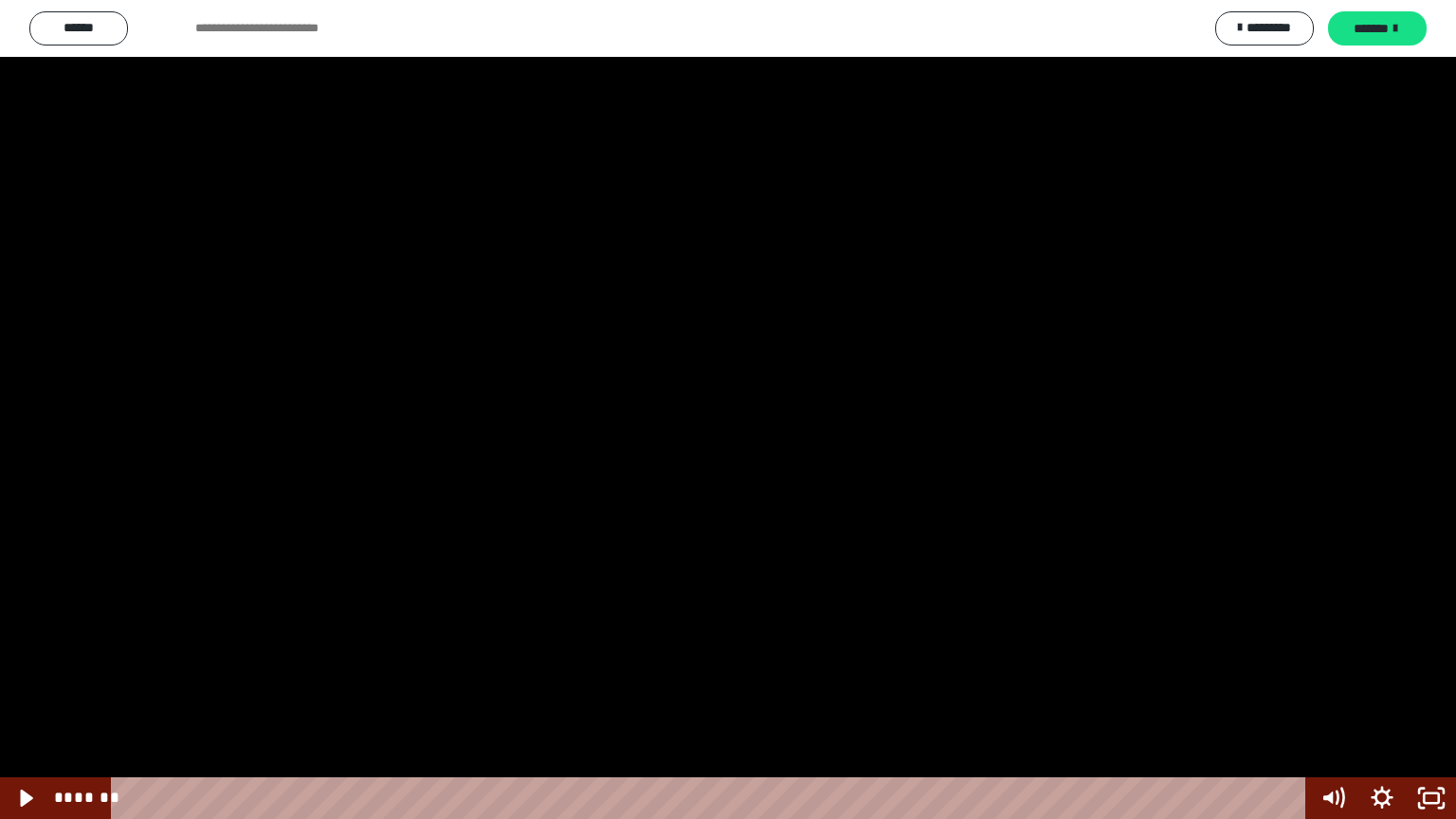 click at bounding box center [728, 410] 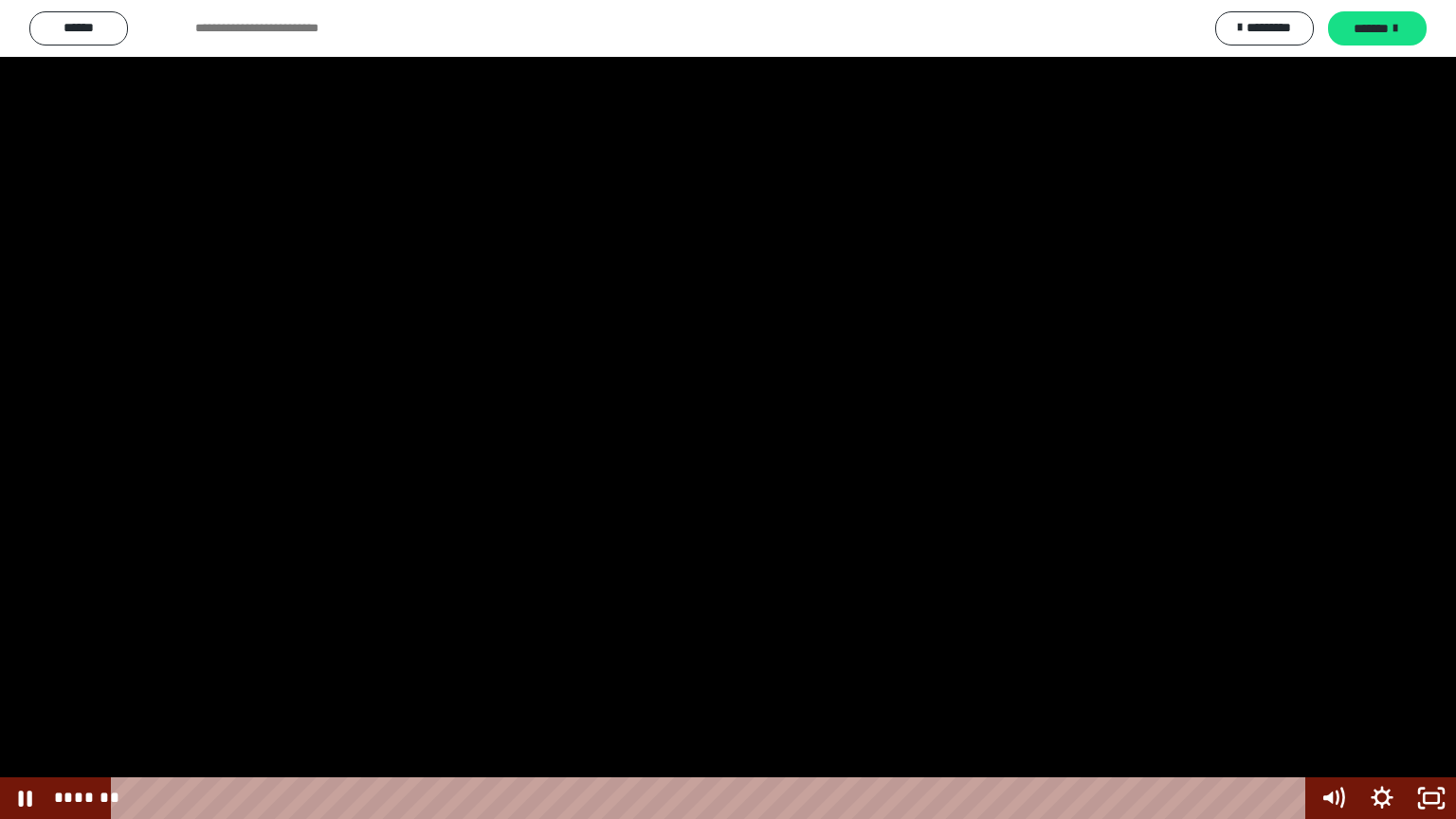click at bounding box center (728, 410) 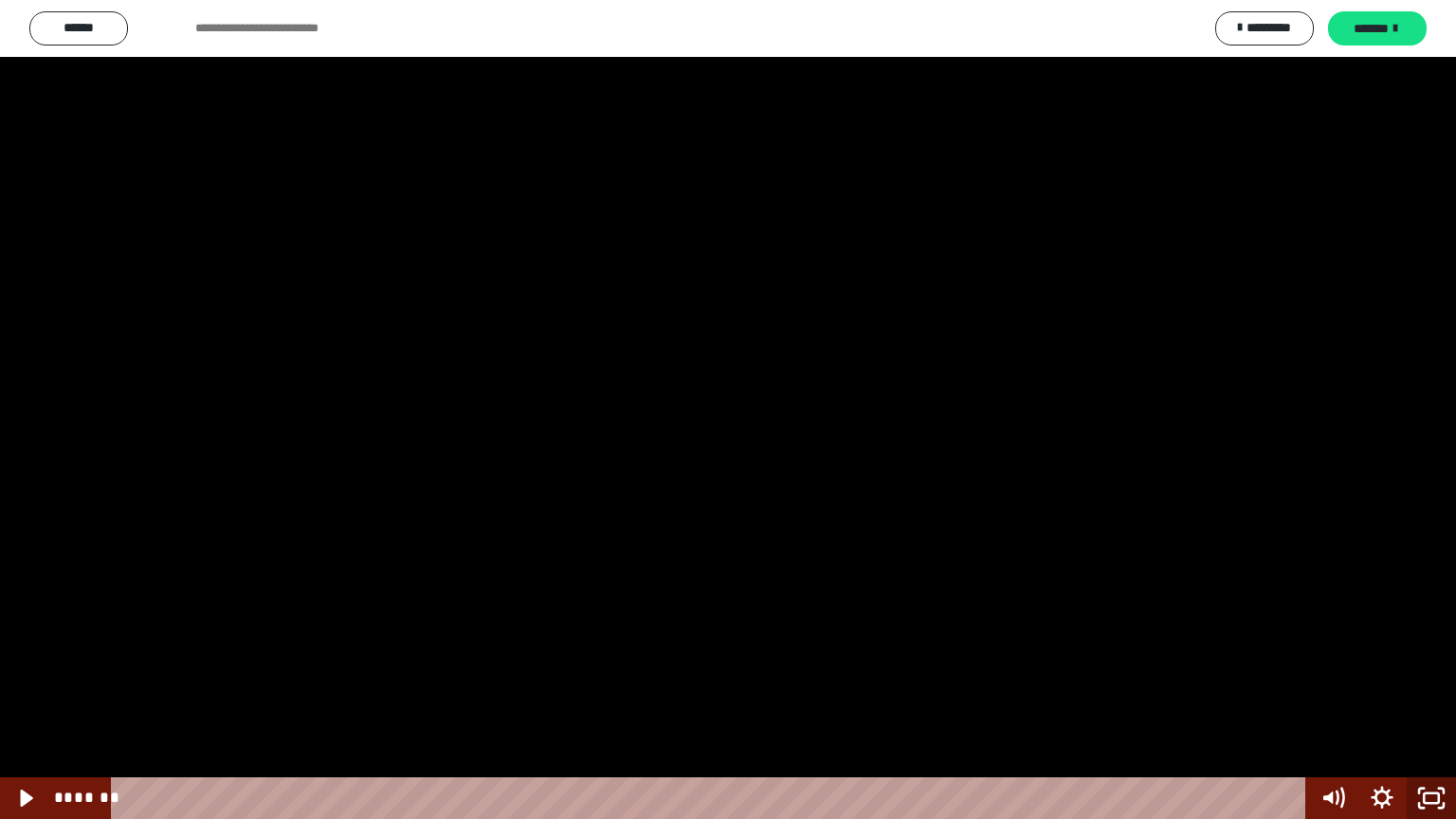 click 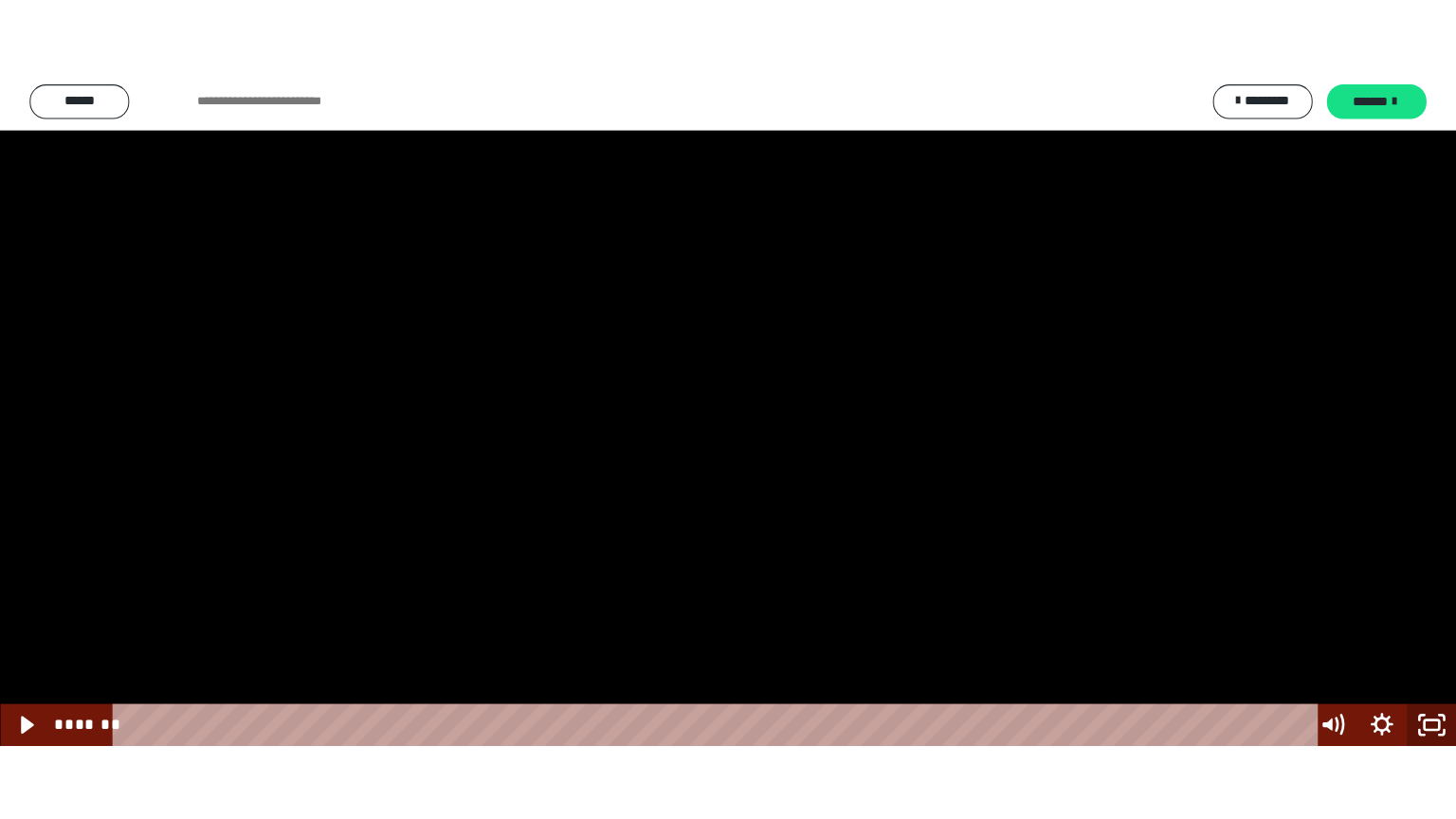scroll, scrollTop: 1674, scrollLeft: 0, axis: vertical 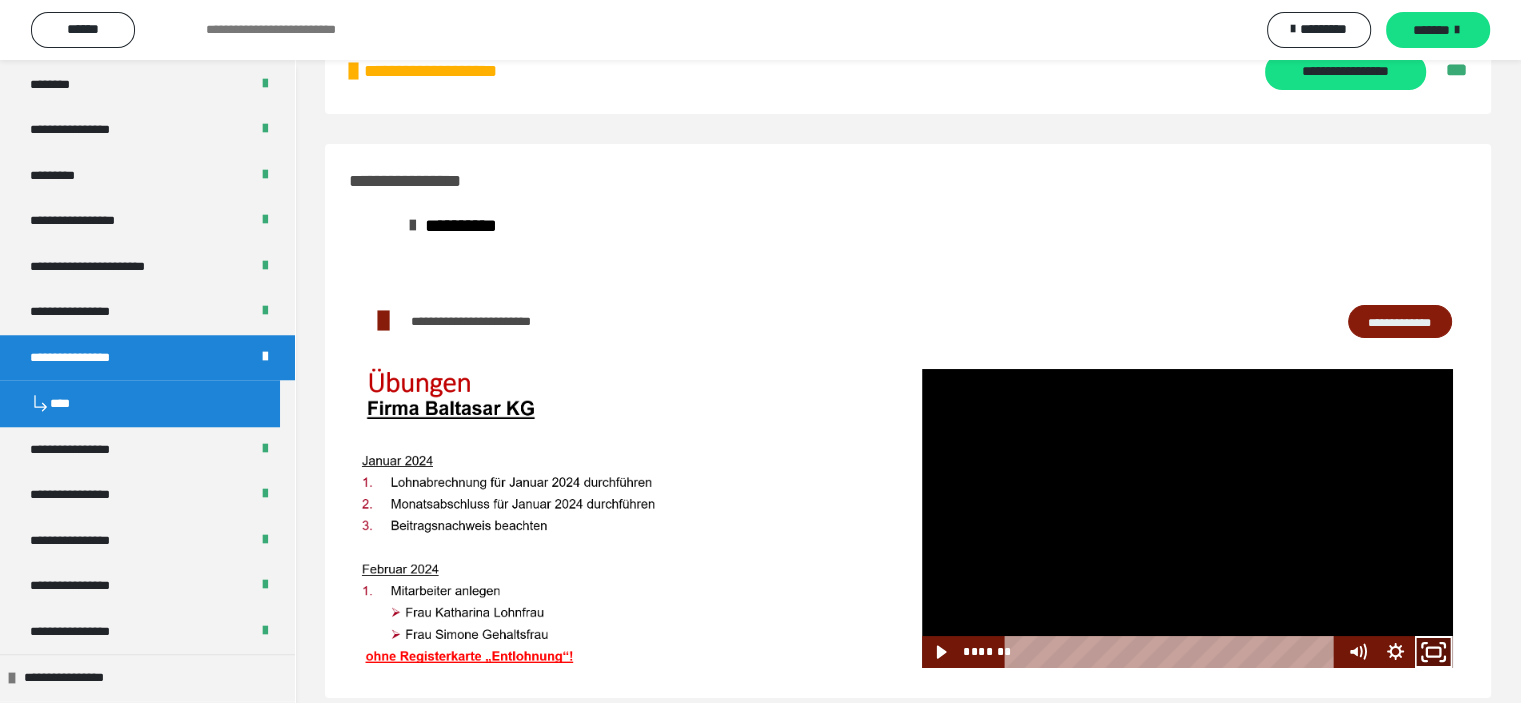 click 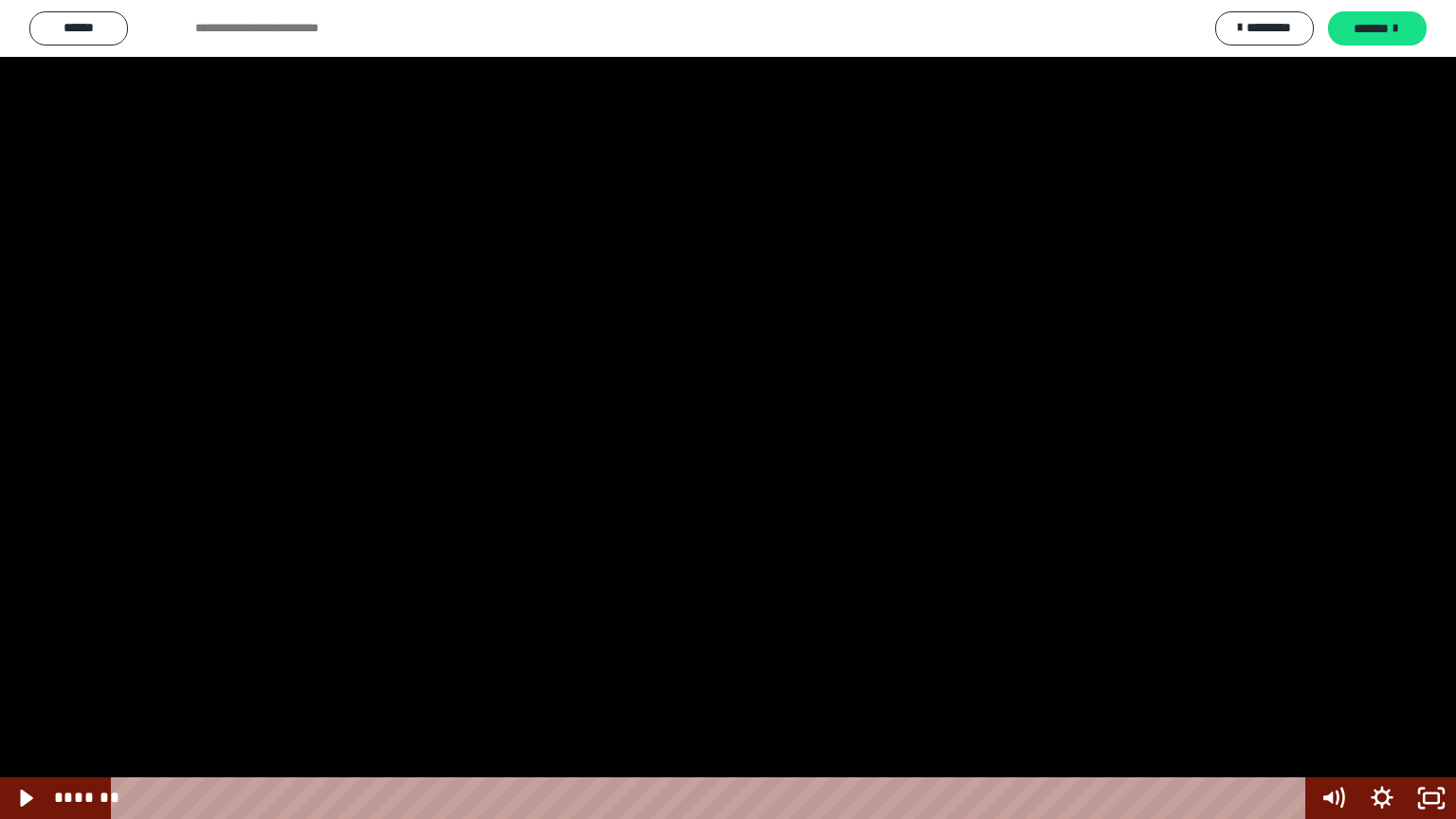 click at bounding box center (728, 410) 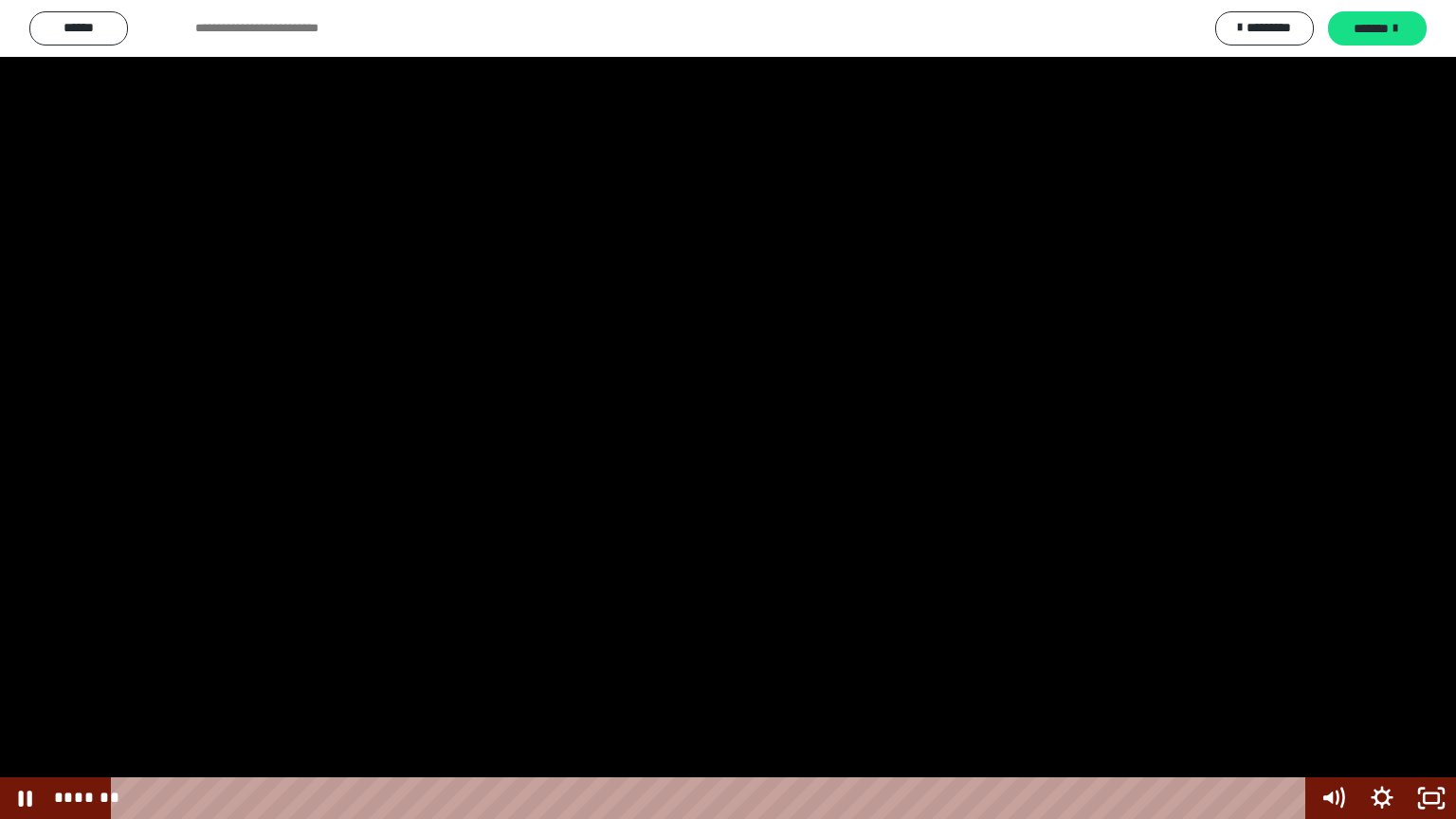 click at bounding box center (728, 410) 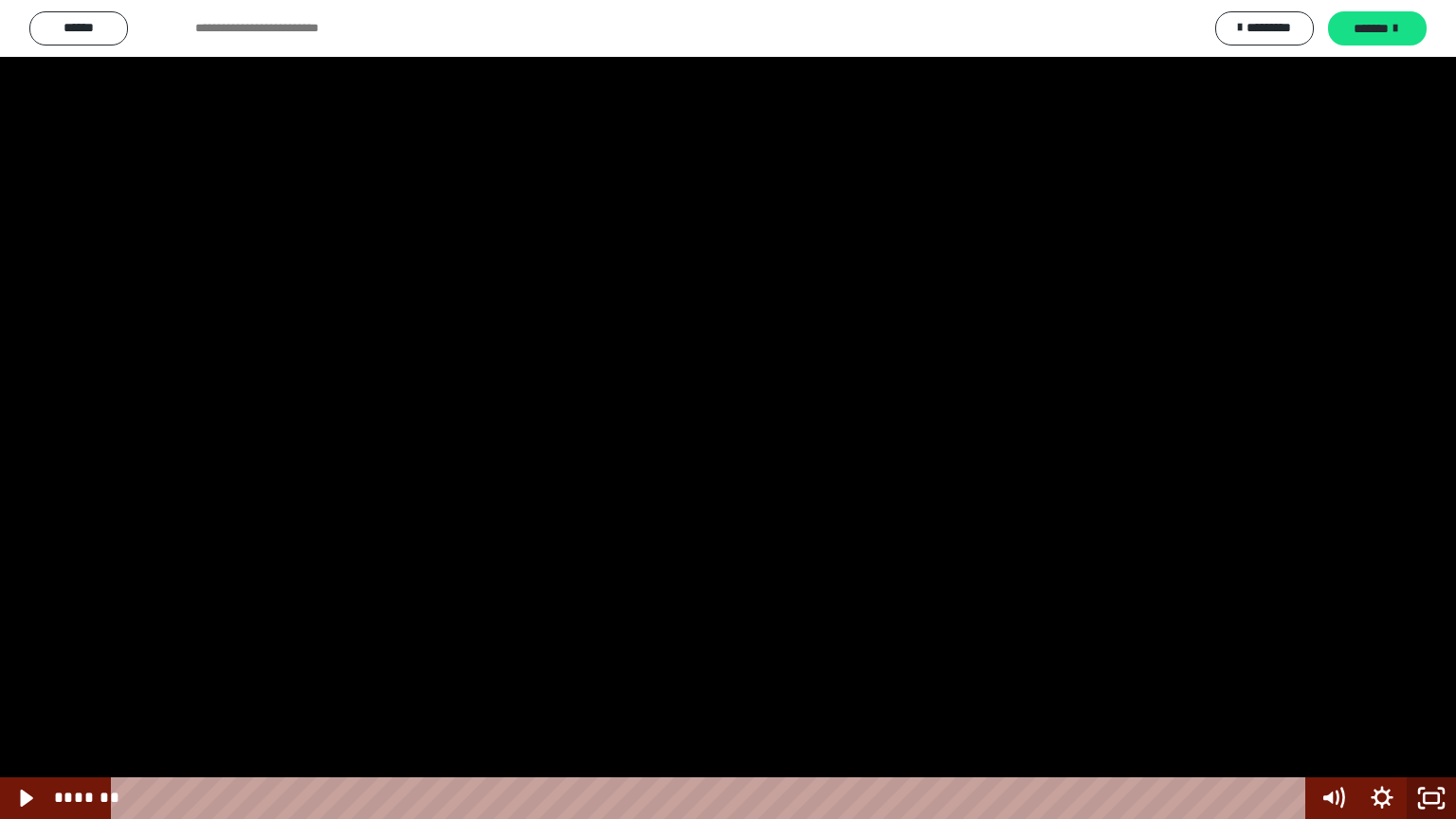 click 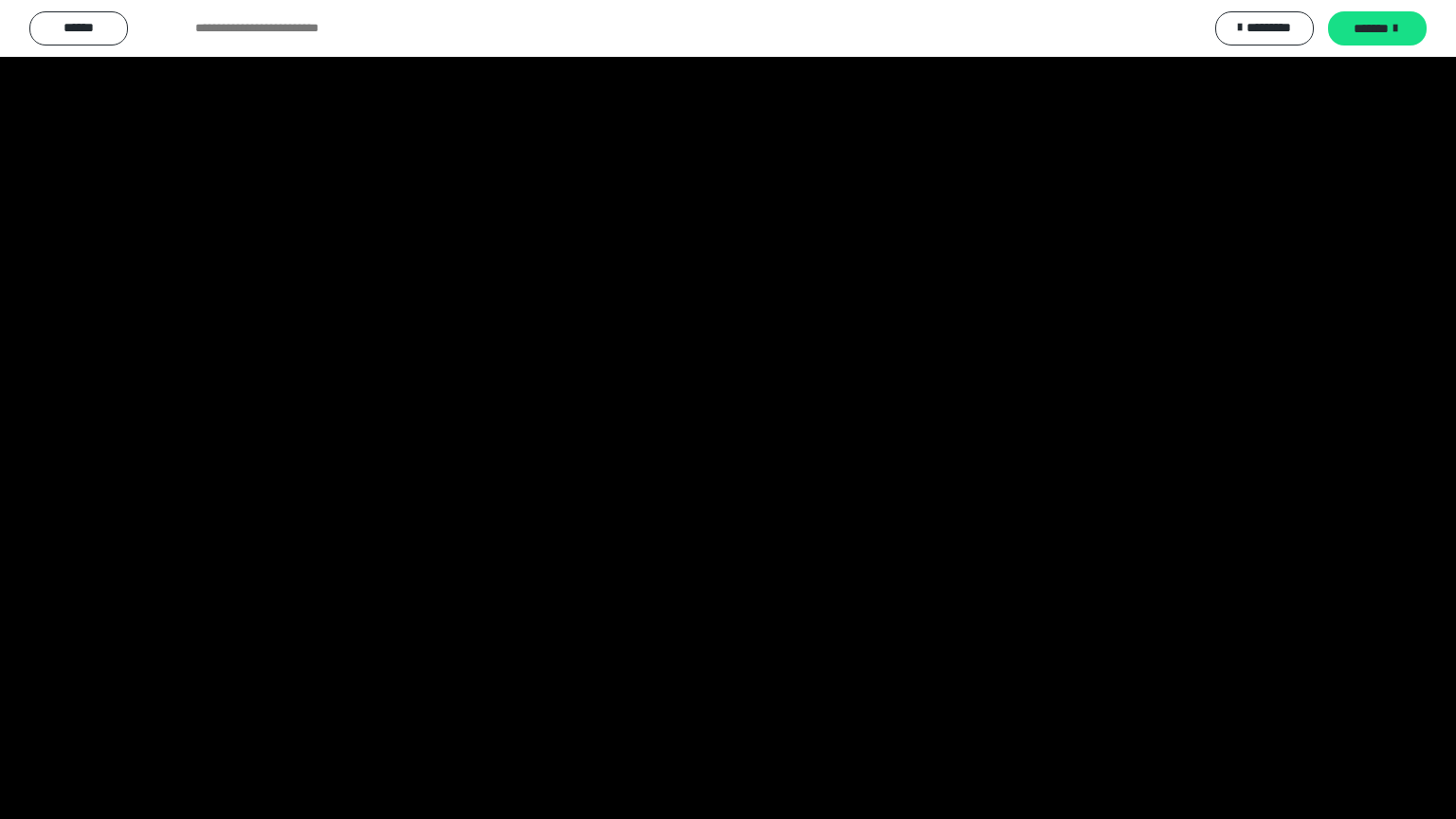 scroll, scrollTop: 1674, scrollLeft: 0, axis: vertical 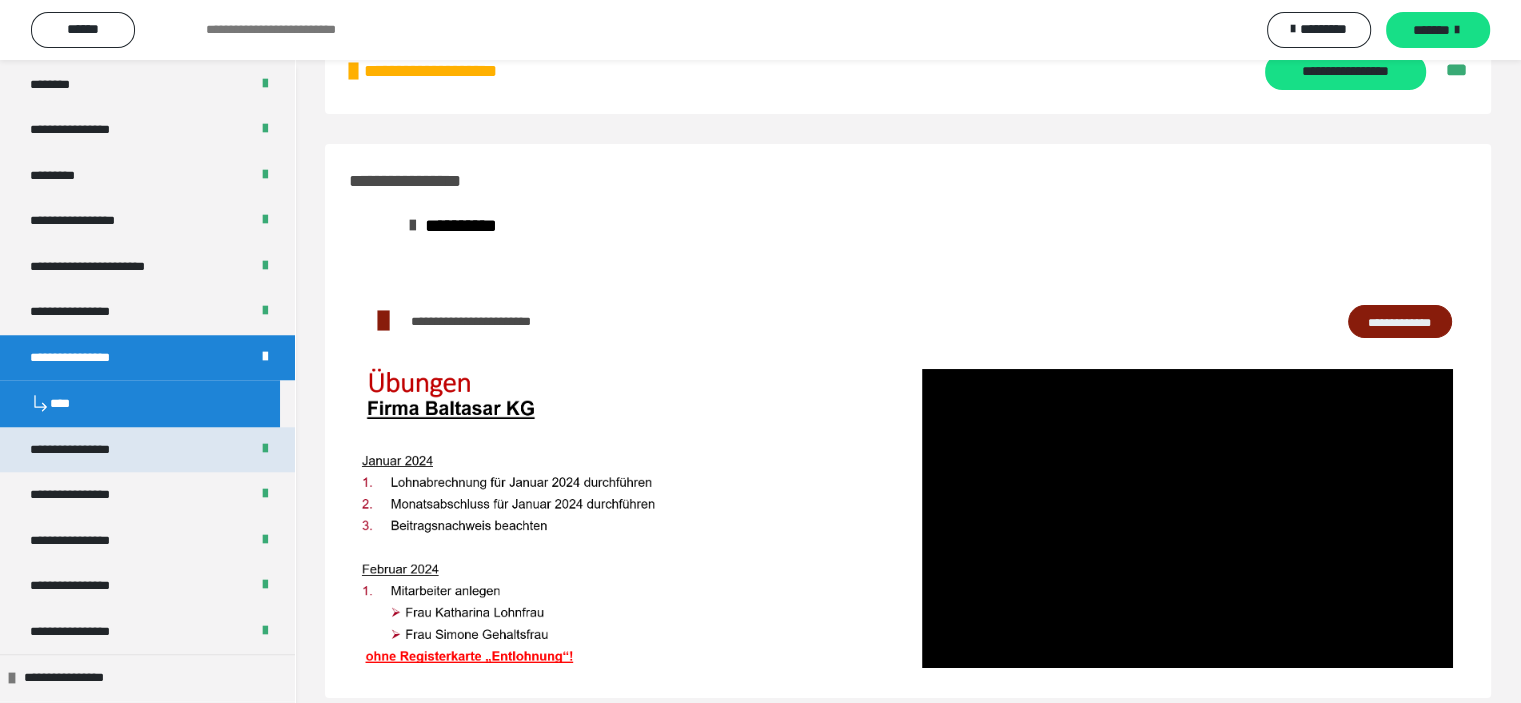 click on "**********" at bounding box center [87, 450] 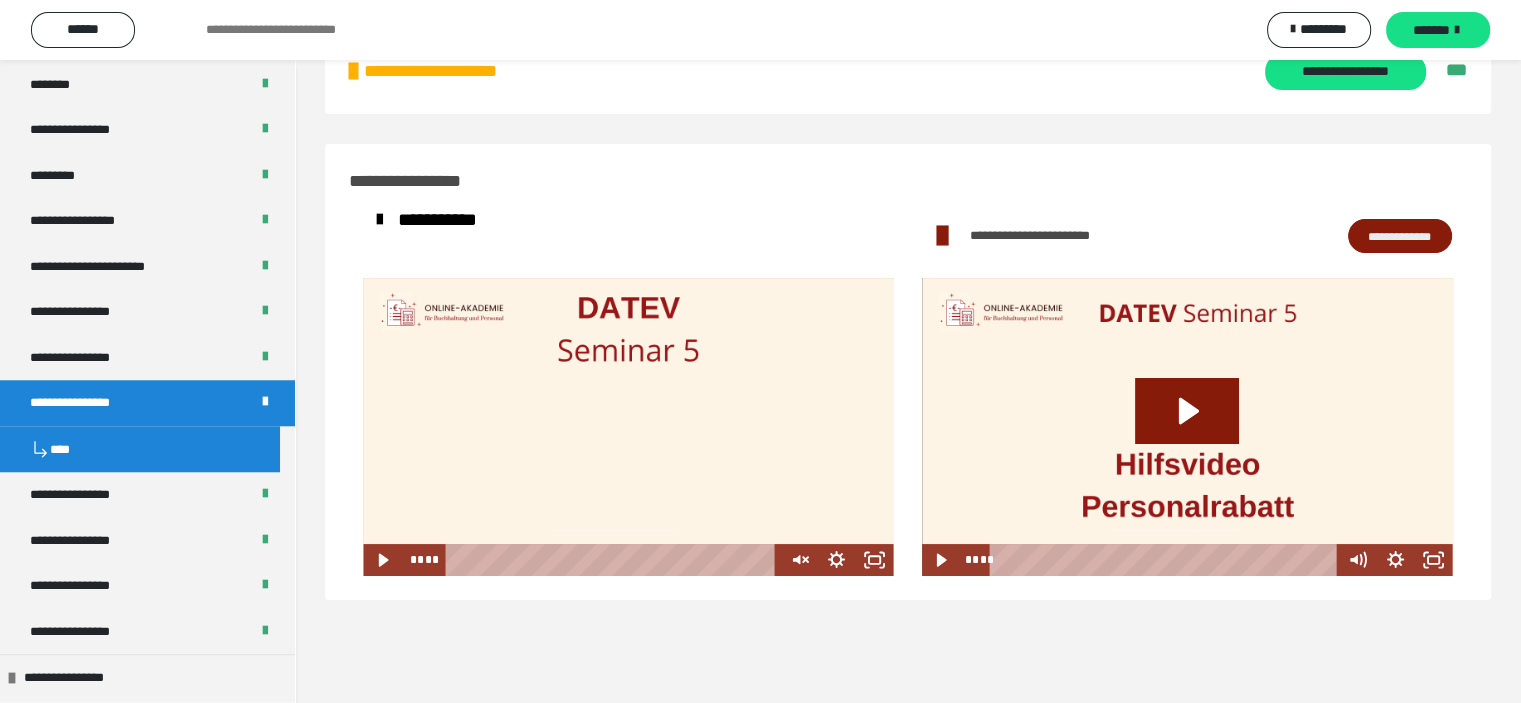 click at bounding box center [628, 427] 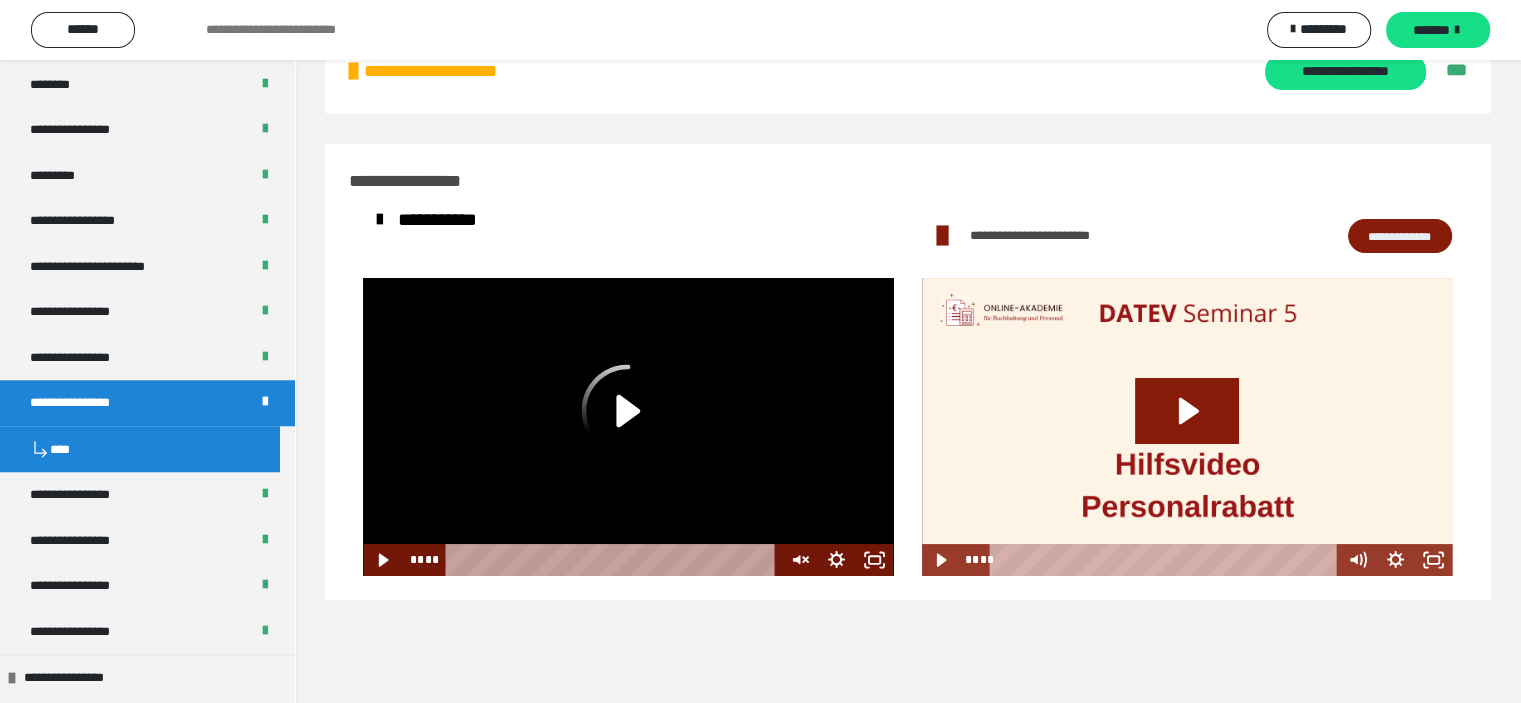 click on "**********" at bounding box center [908, 372] 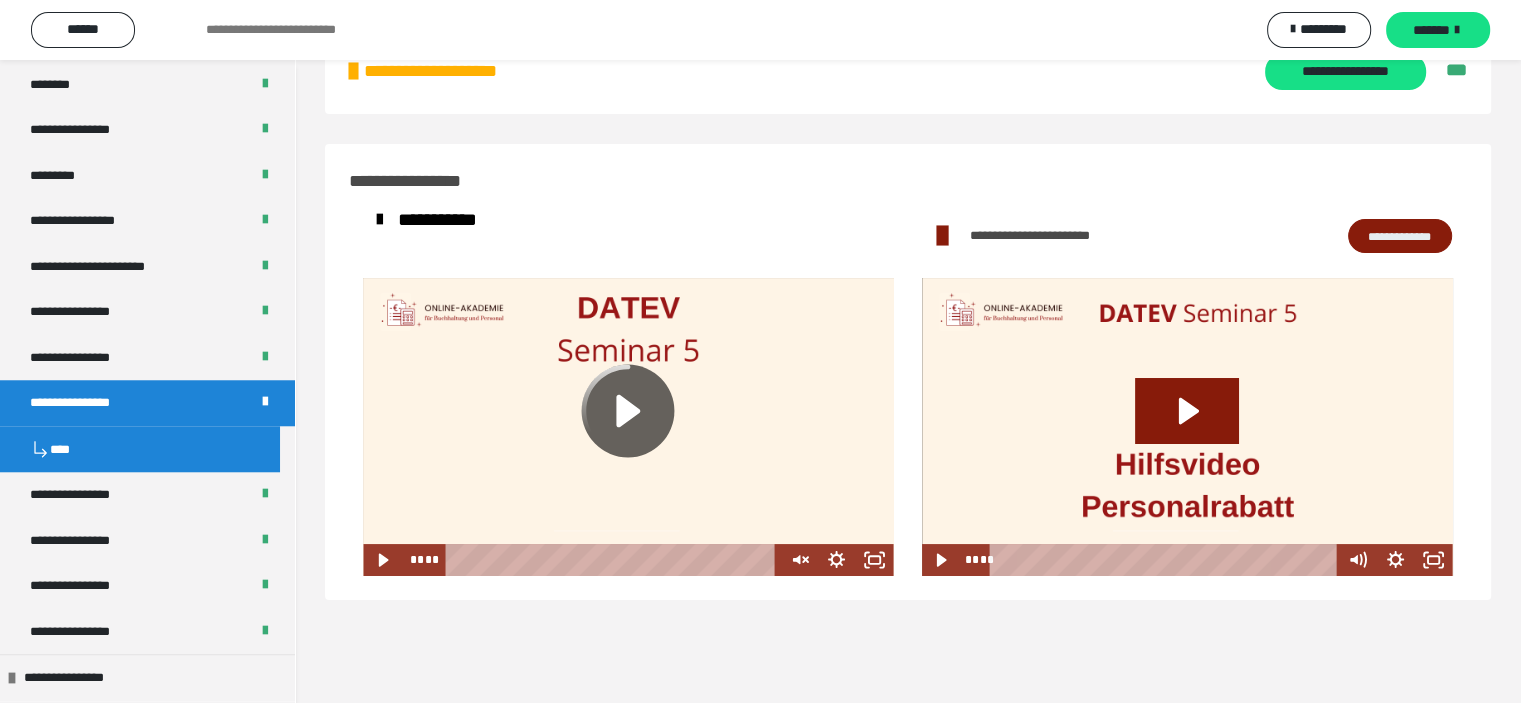 click 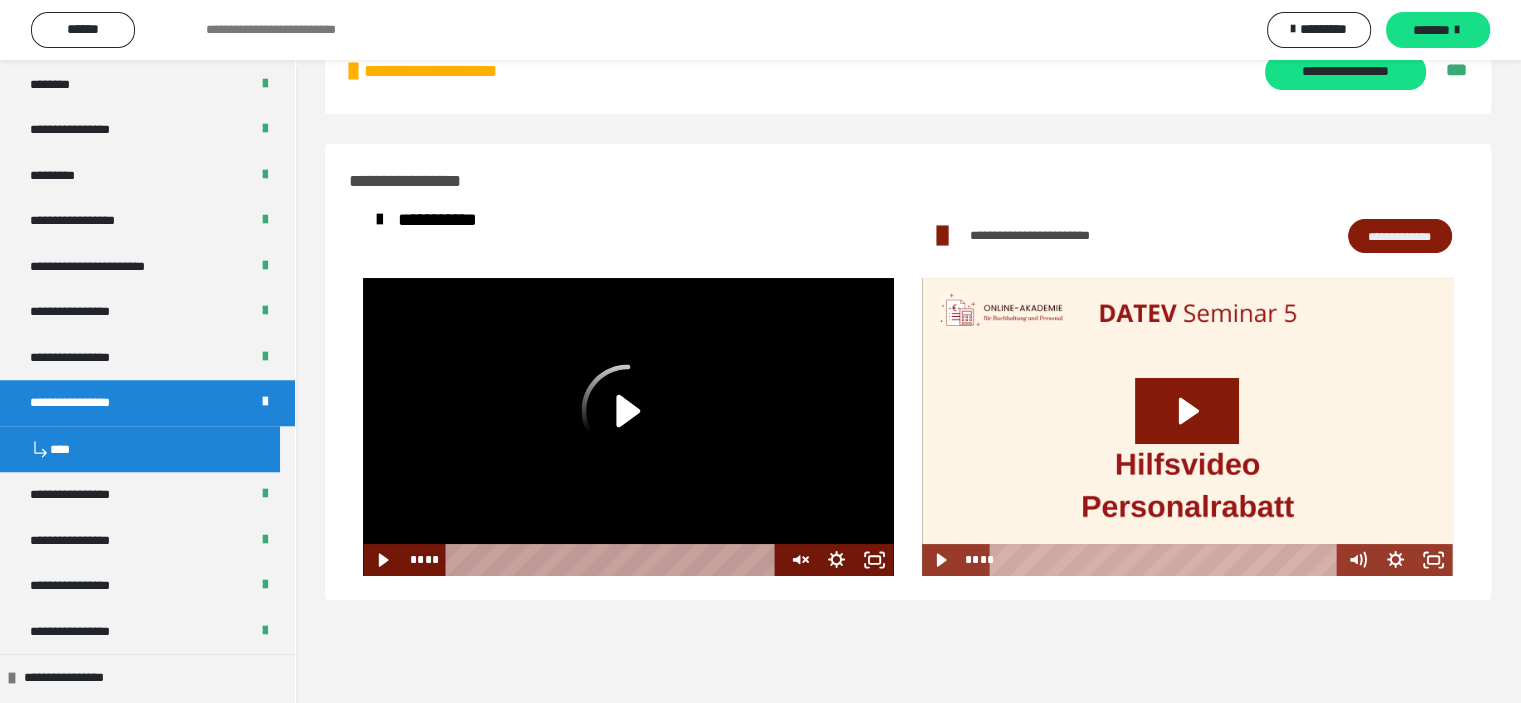 click 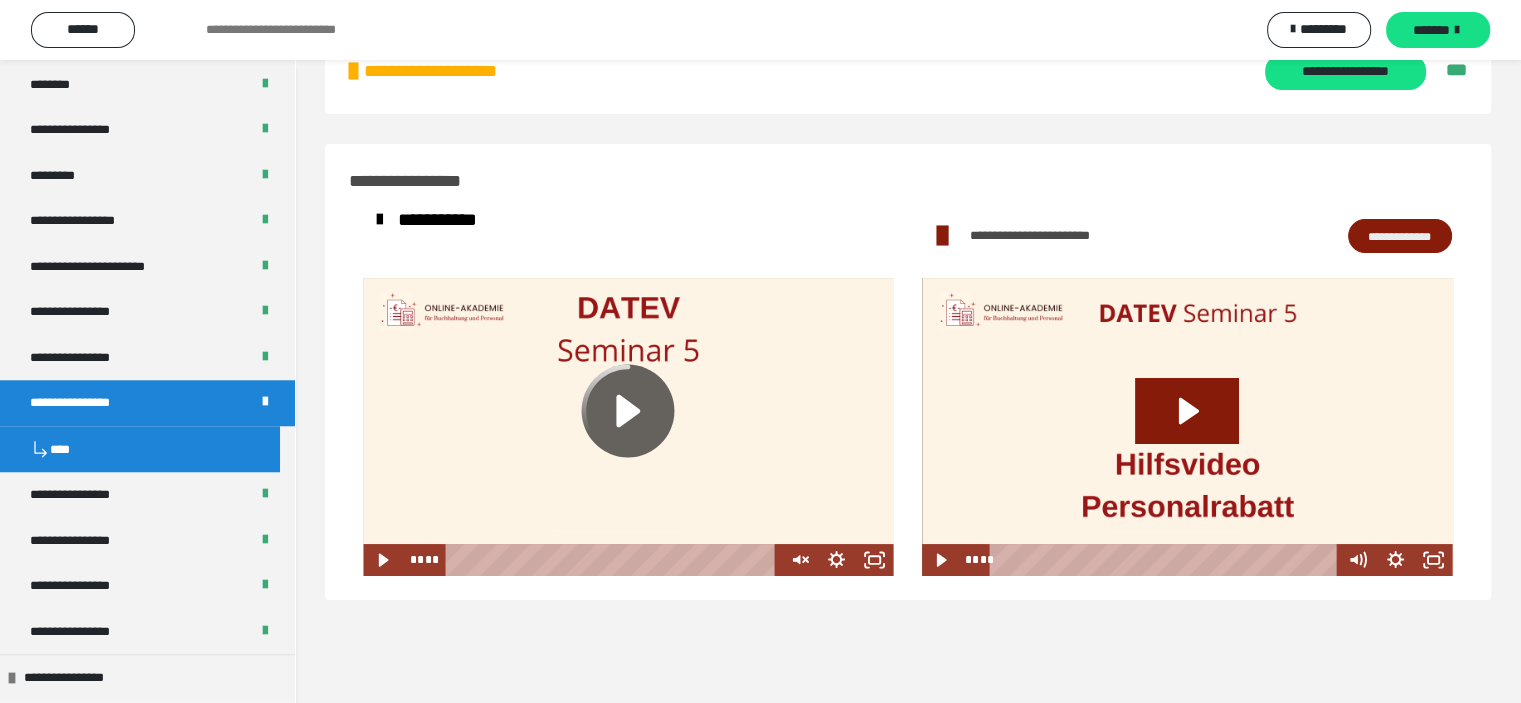 click on "**********" at bounding box center [908, 372] 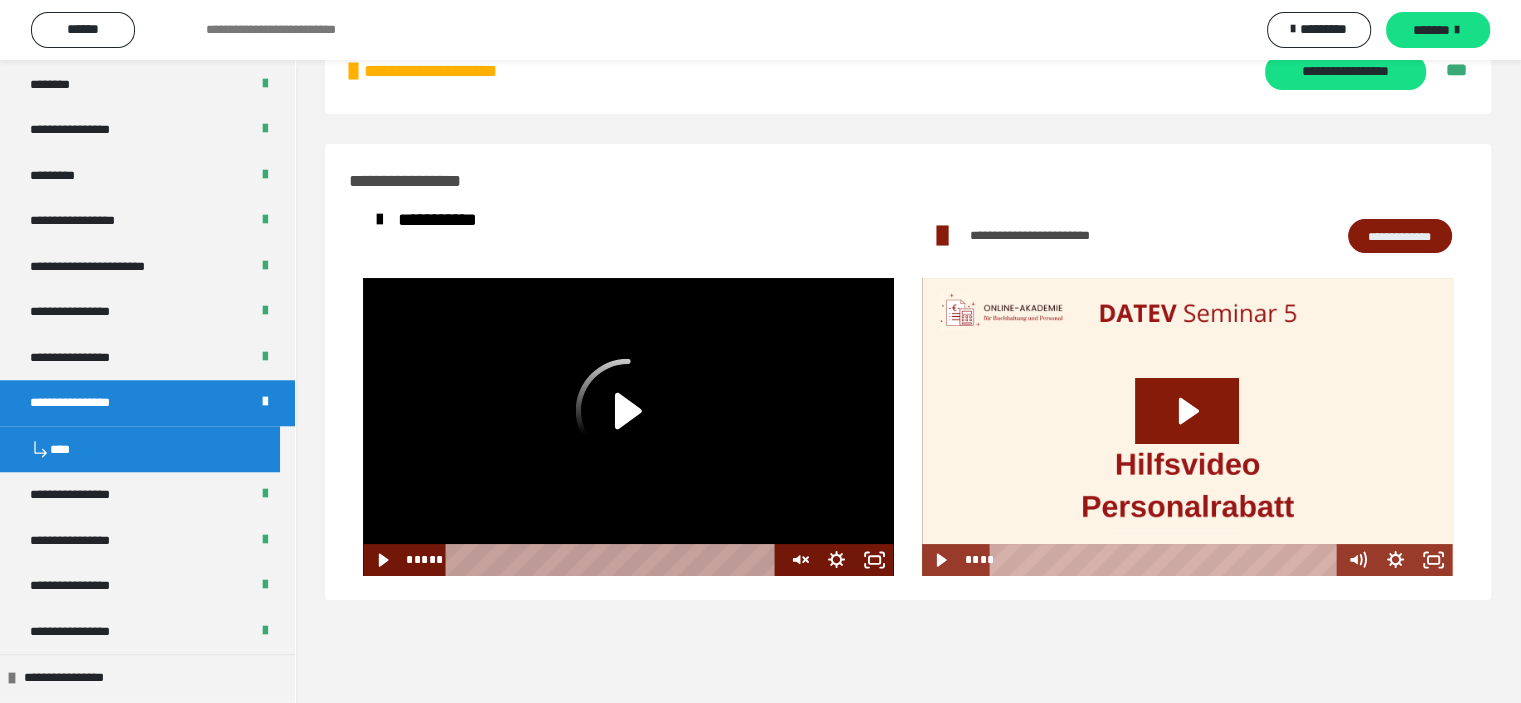 click 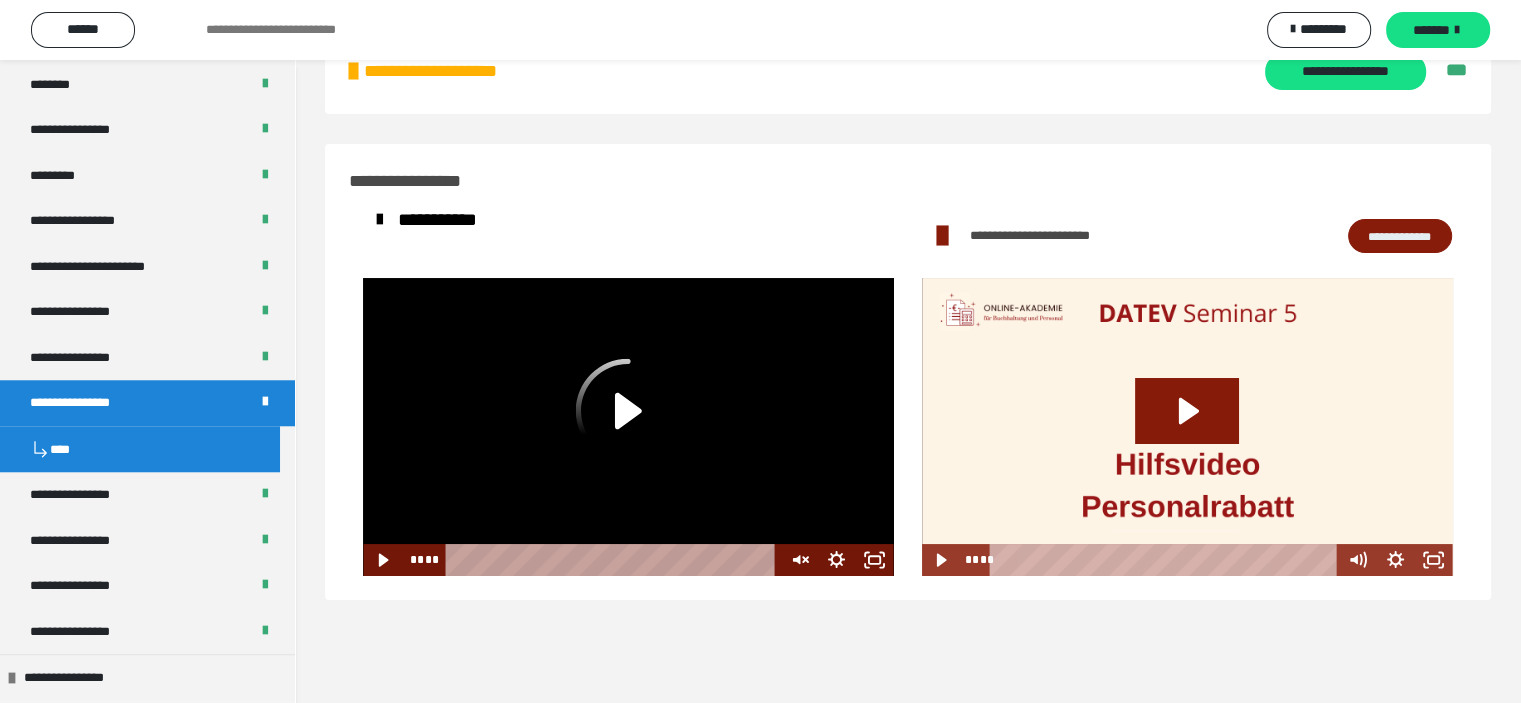 click 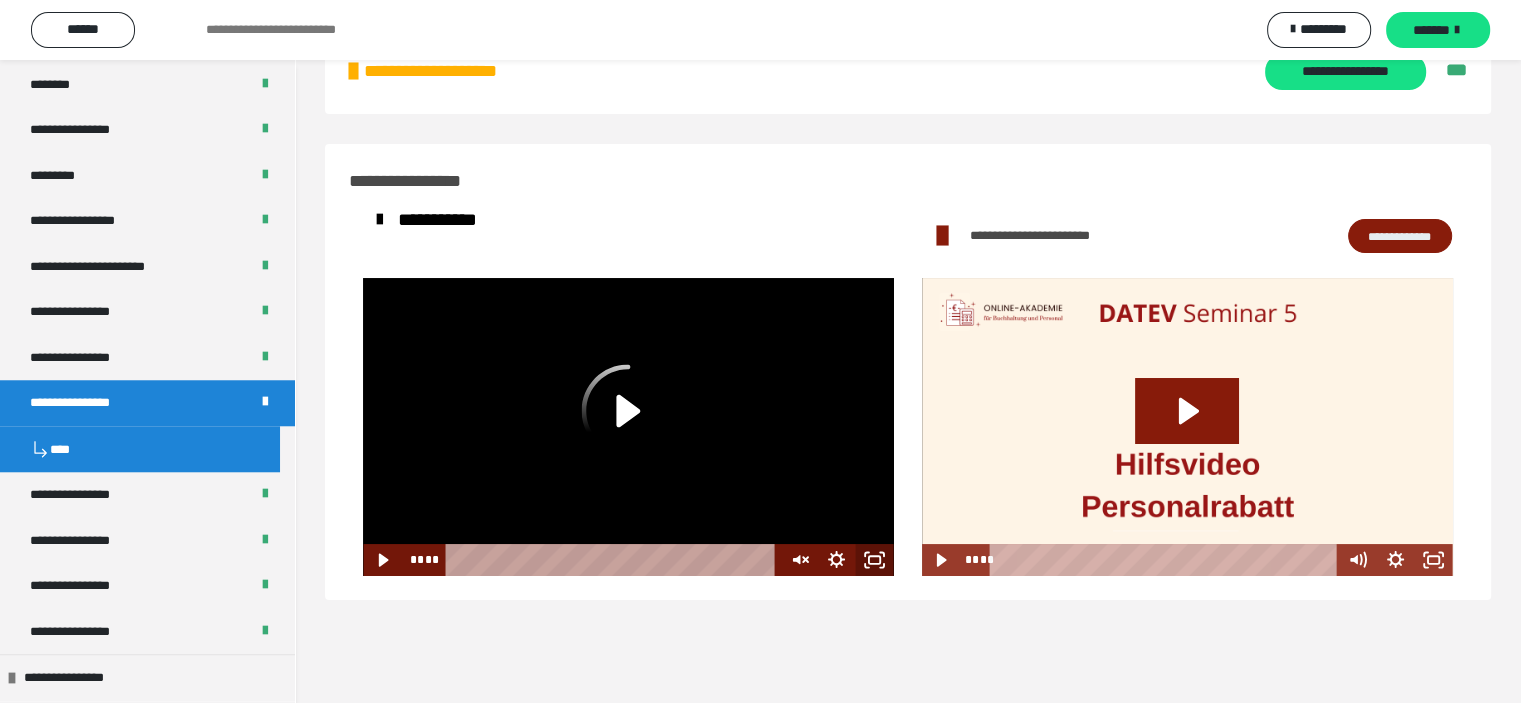 click 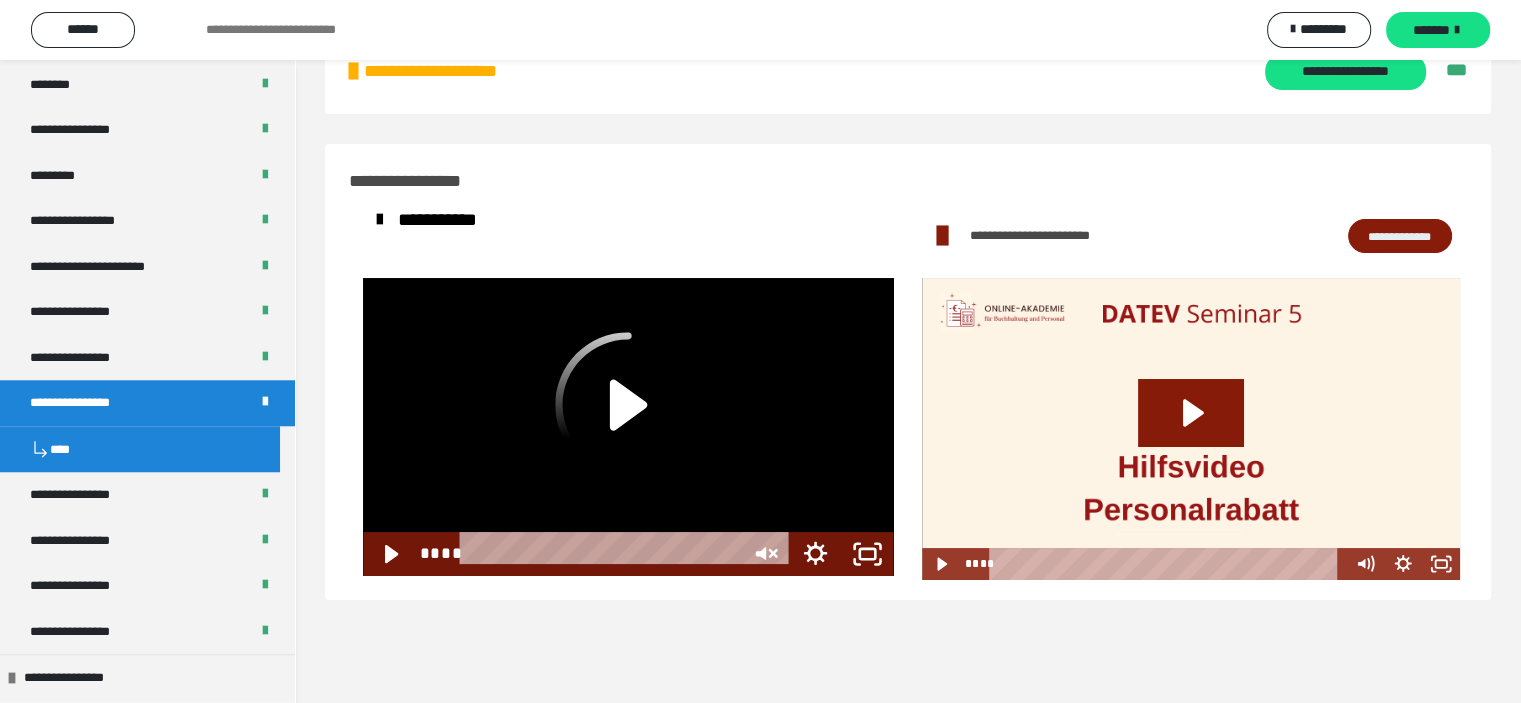 scroll, scrollTop: 1652, scrollLeft: 0, axis: vertical 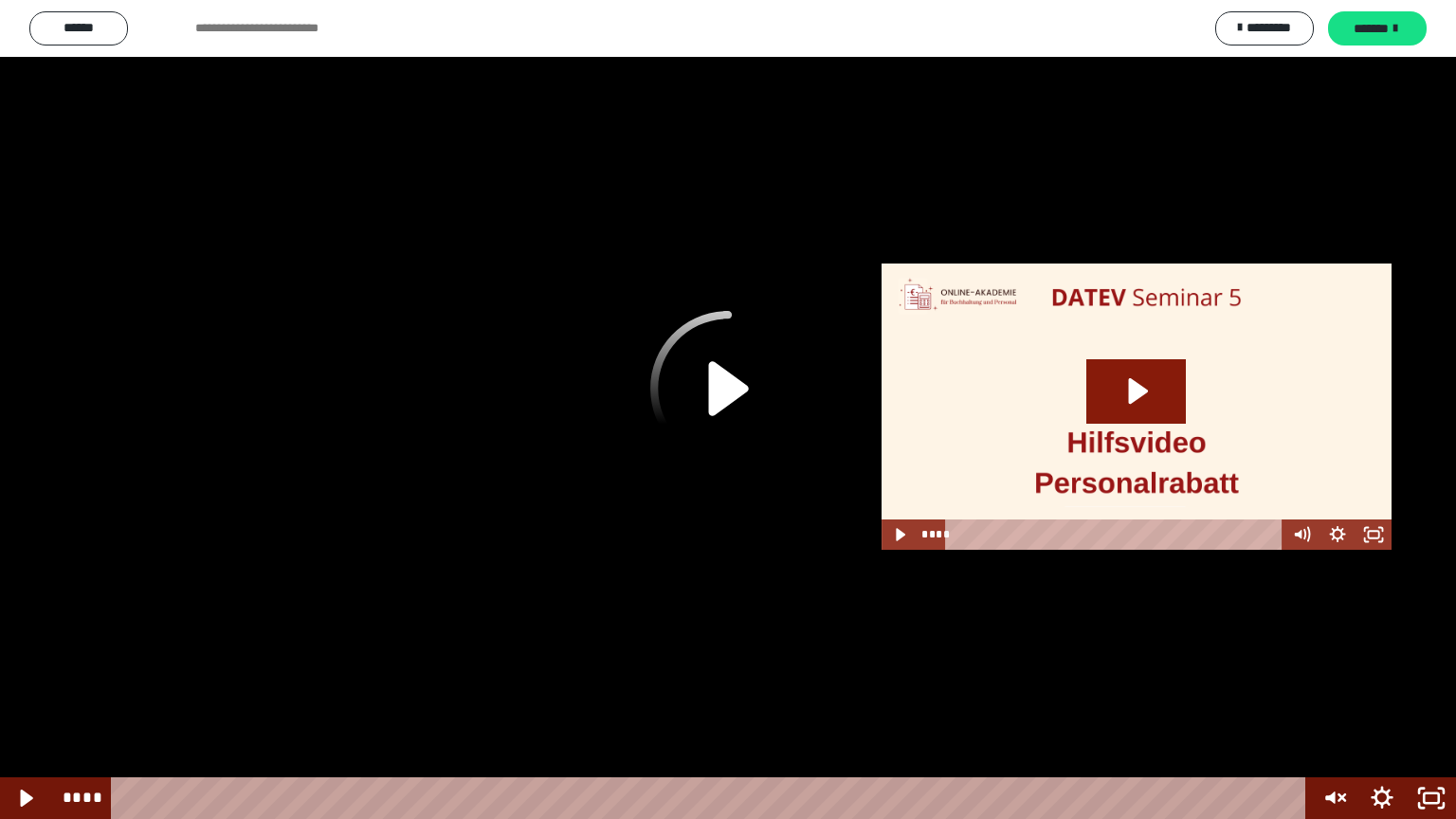 click 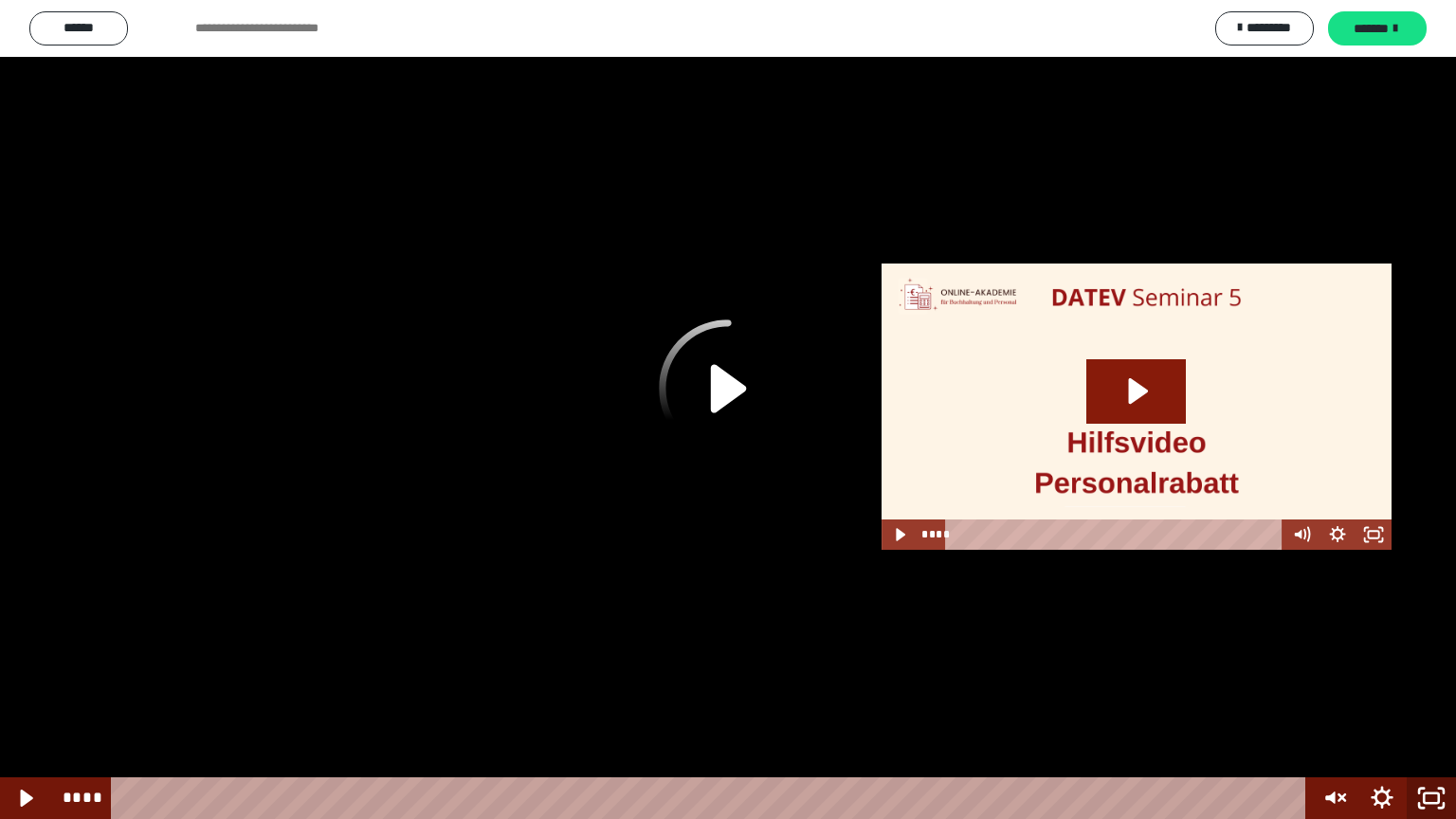 click 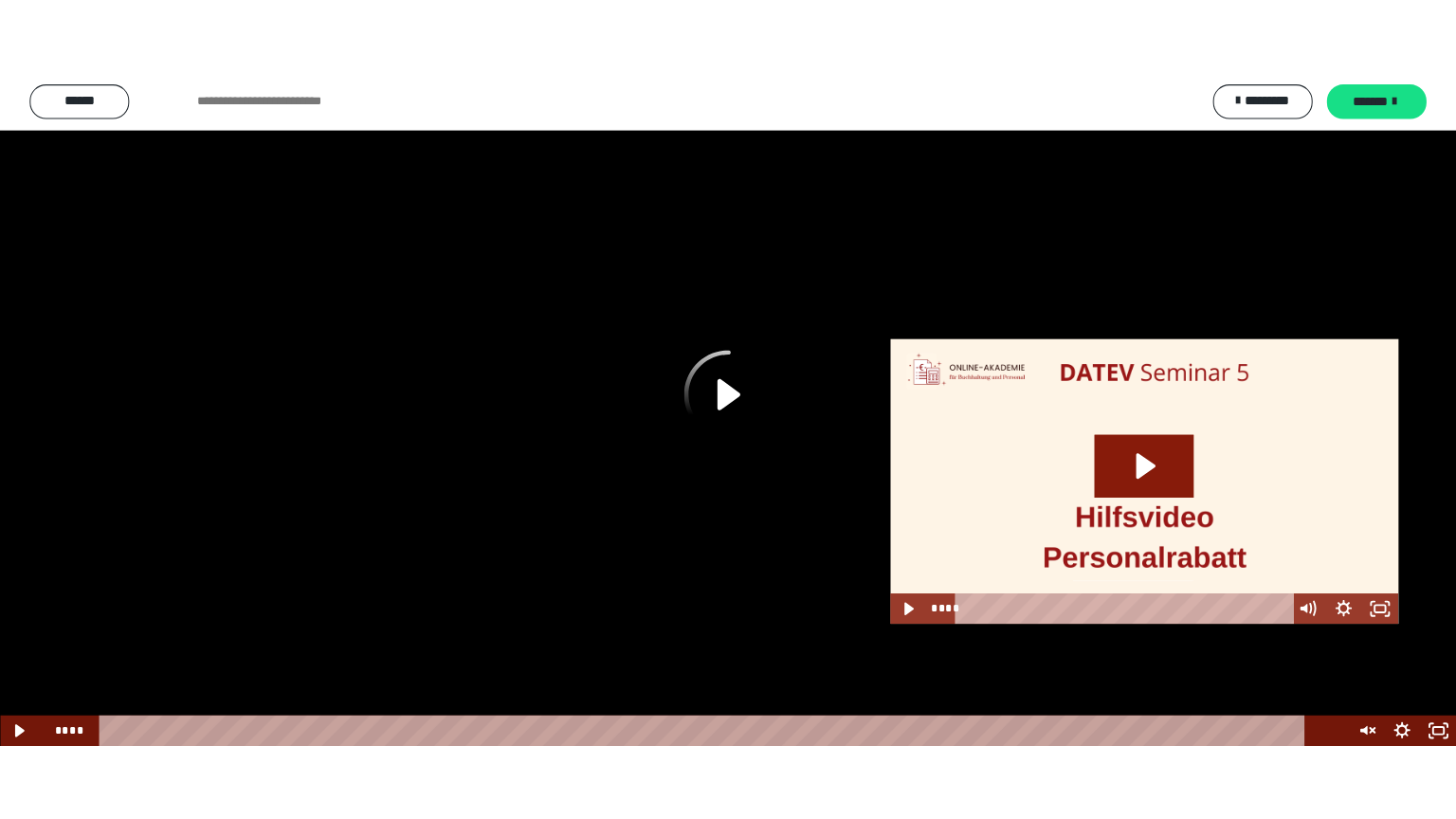 scroll, scrollTop: 1674, scrollLeft: 0, axis: vertical 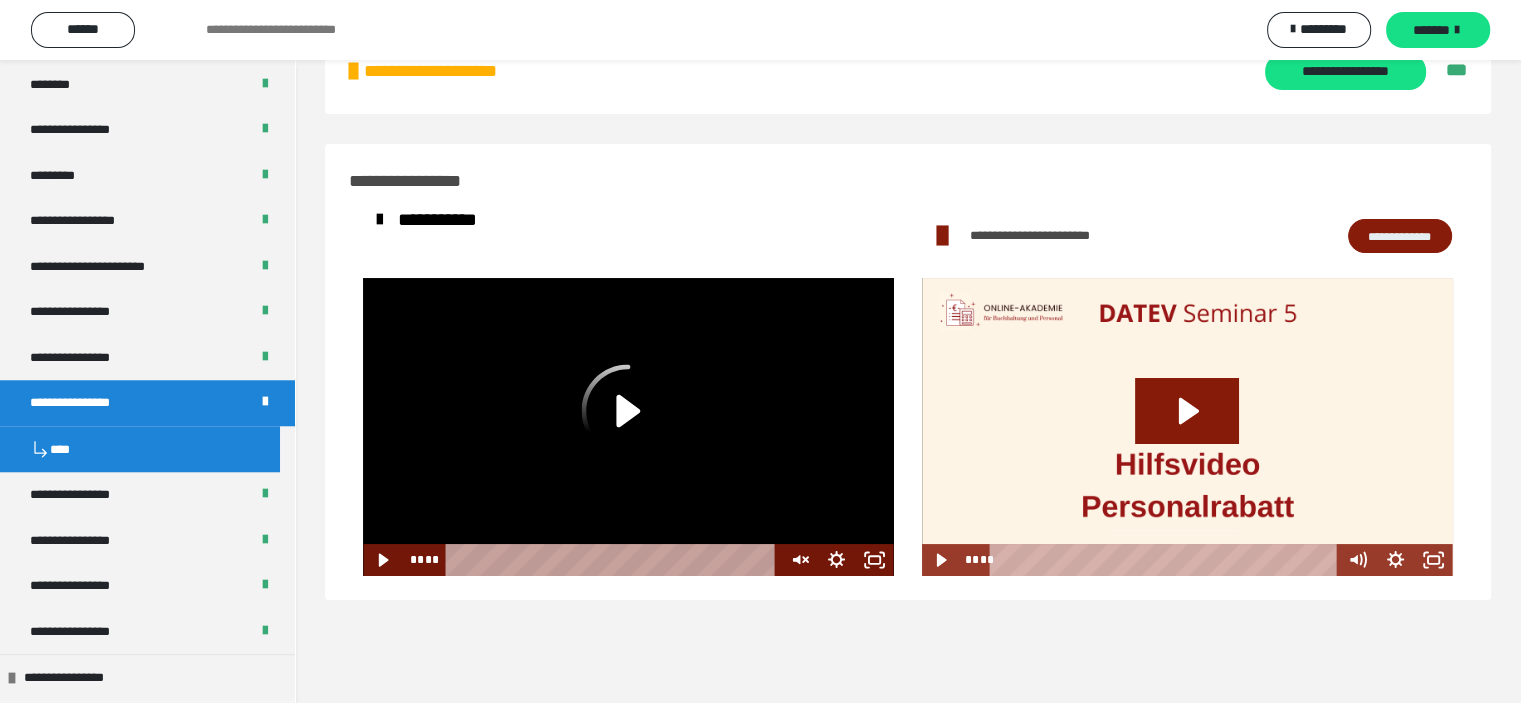 click 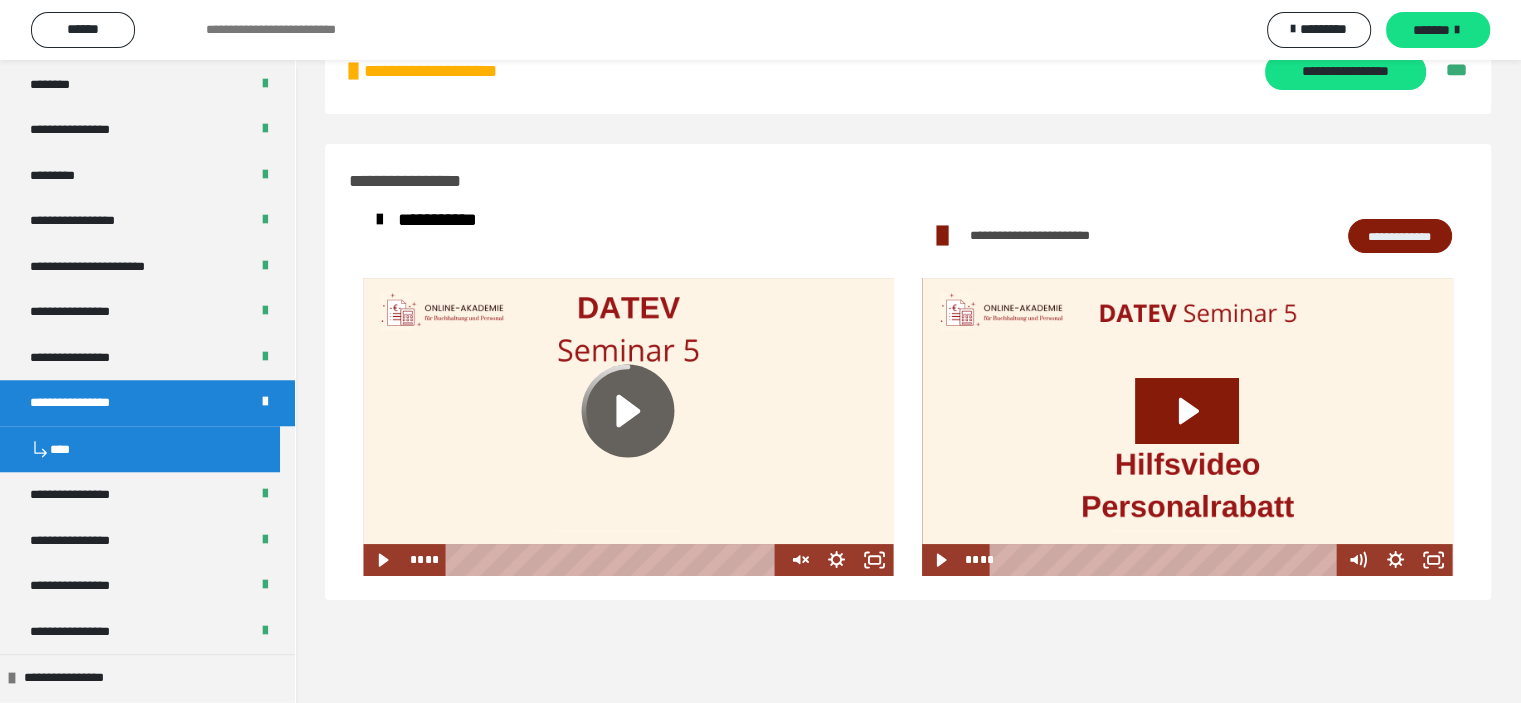 click 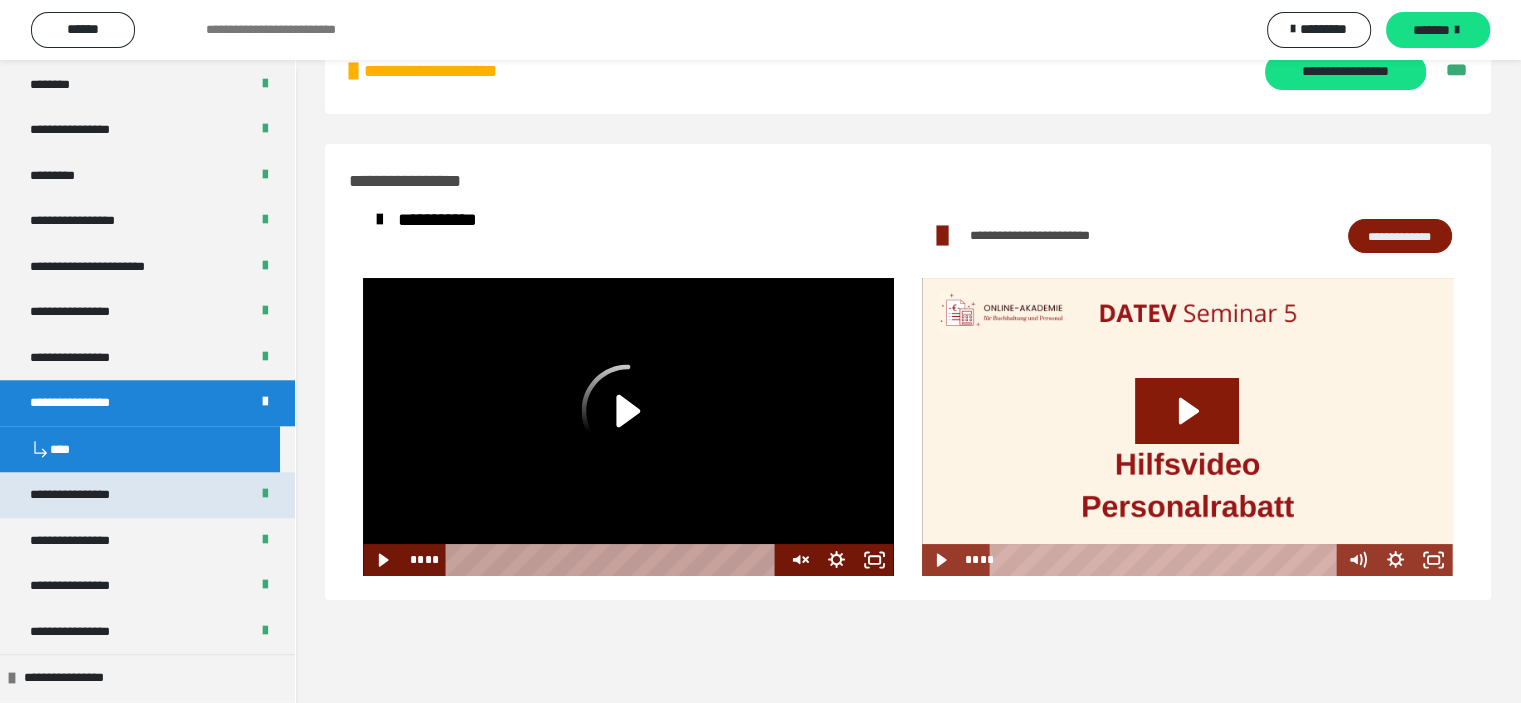 click on "**********" at bounding box center [87, 495] 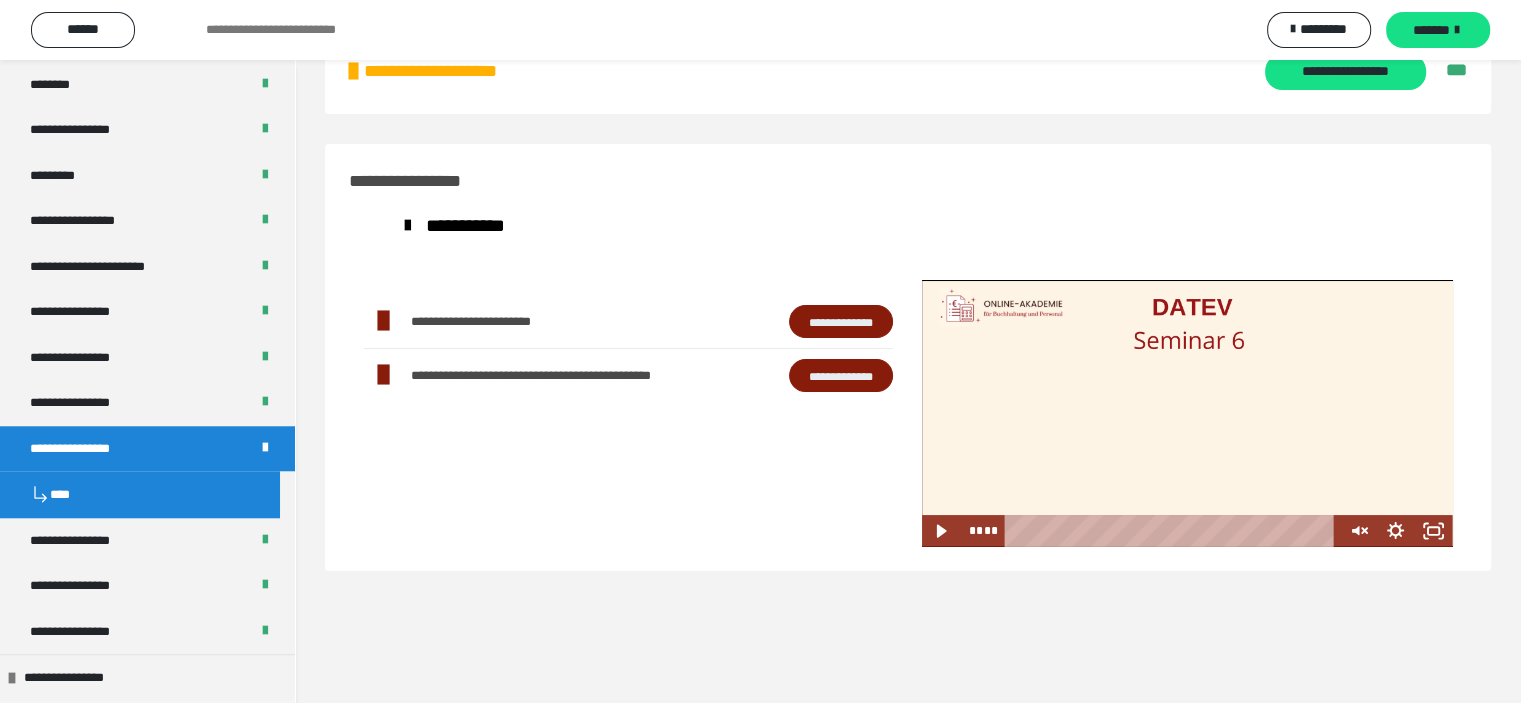 click at bounding box center (1187, 413) 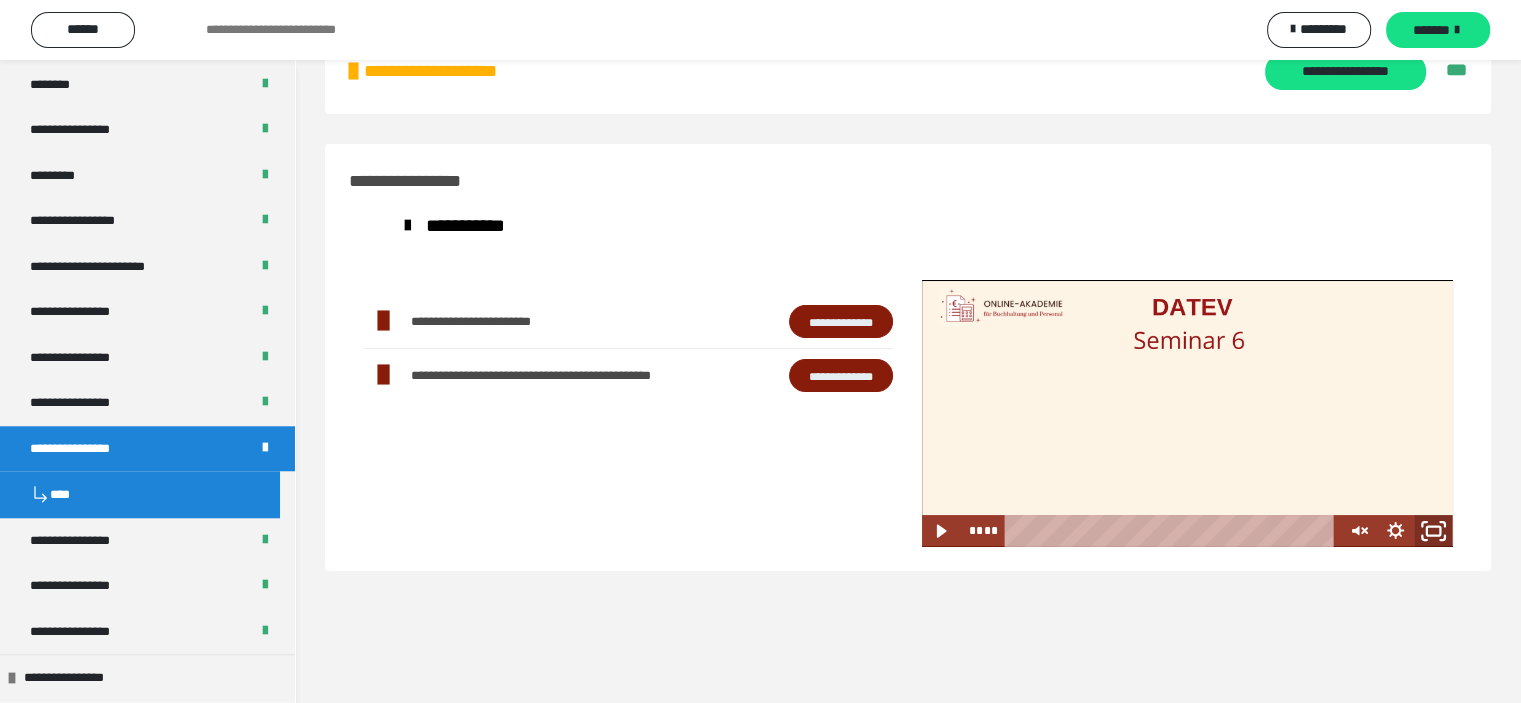 click 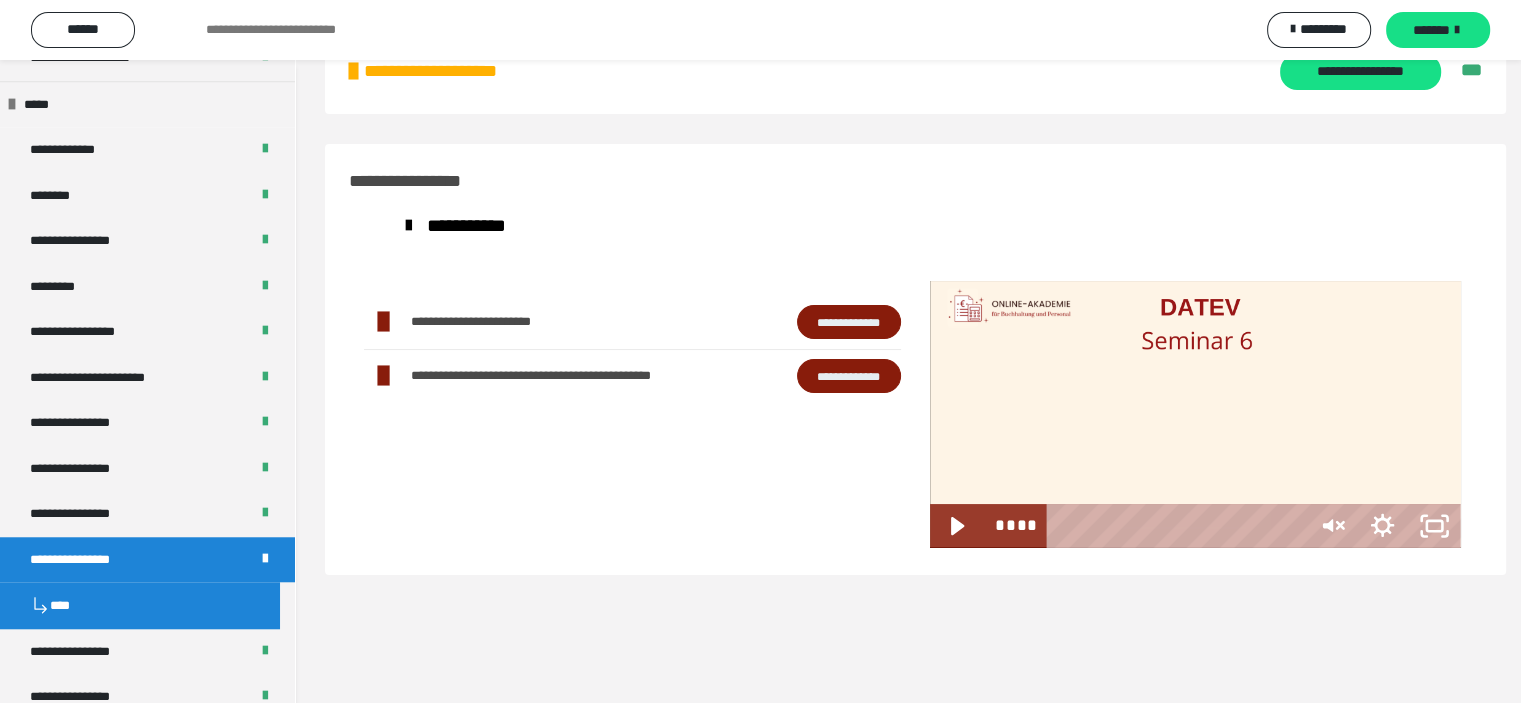 scroll, scrollTop: 1652, scrollLeft: 0, axis: vertical 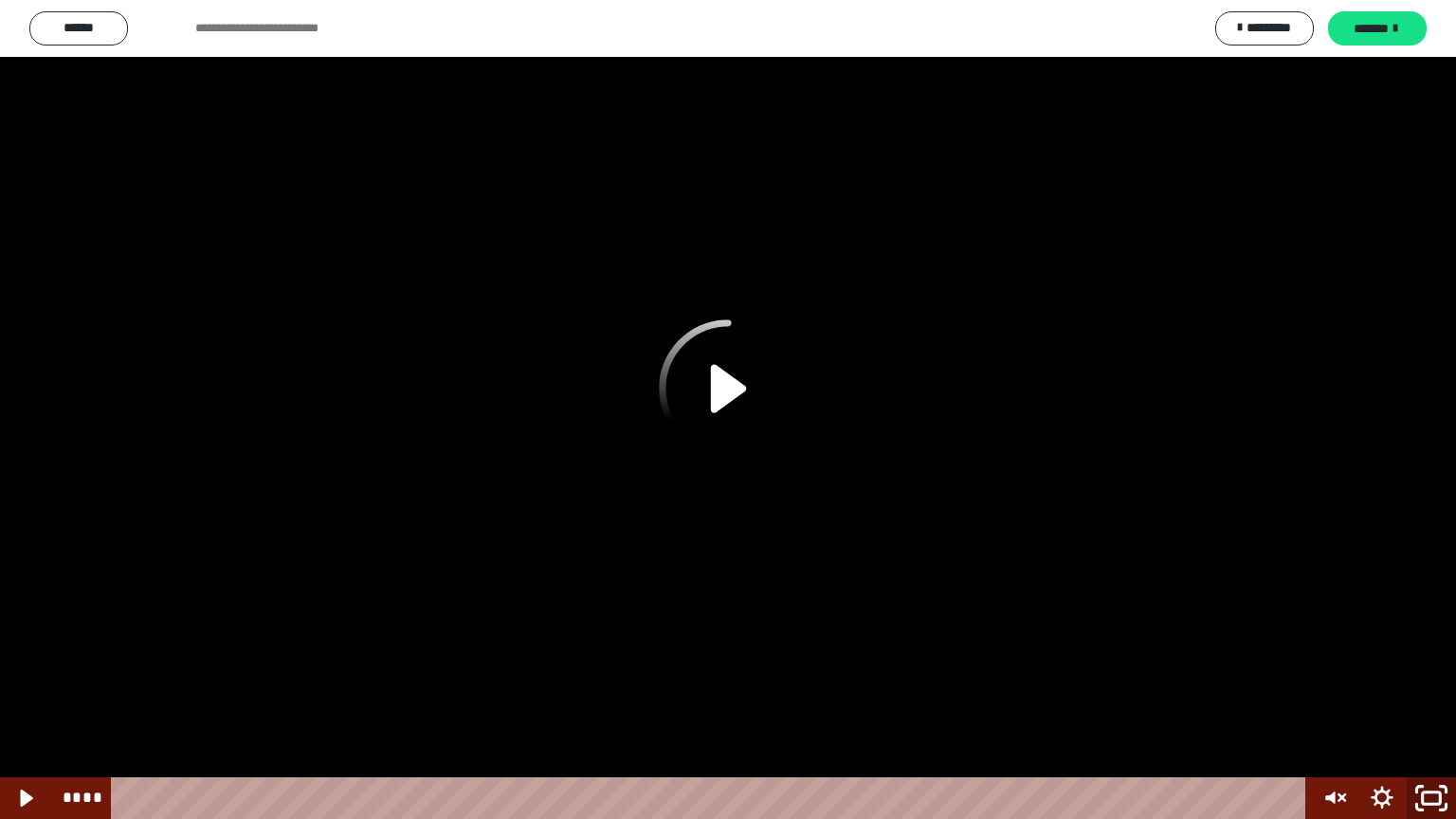 click 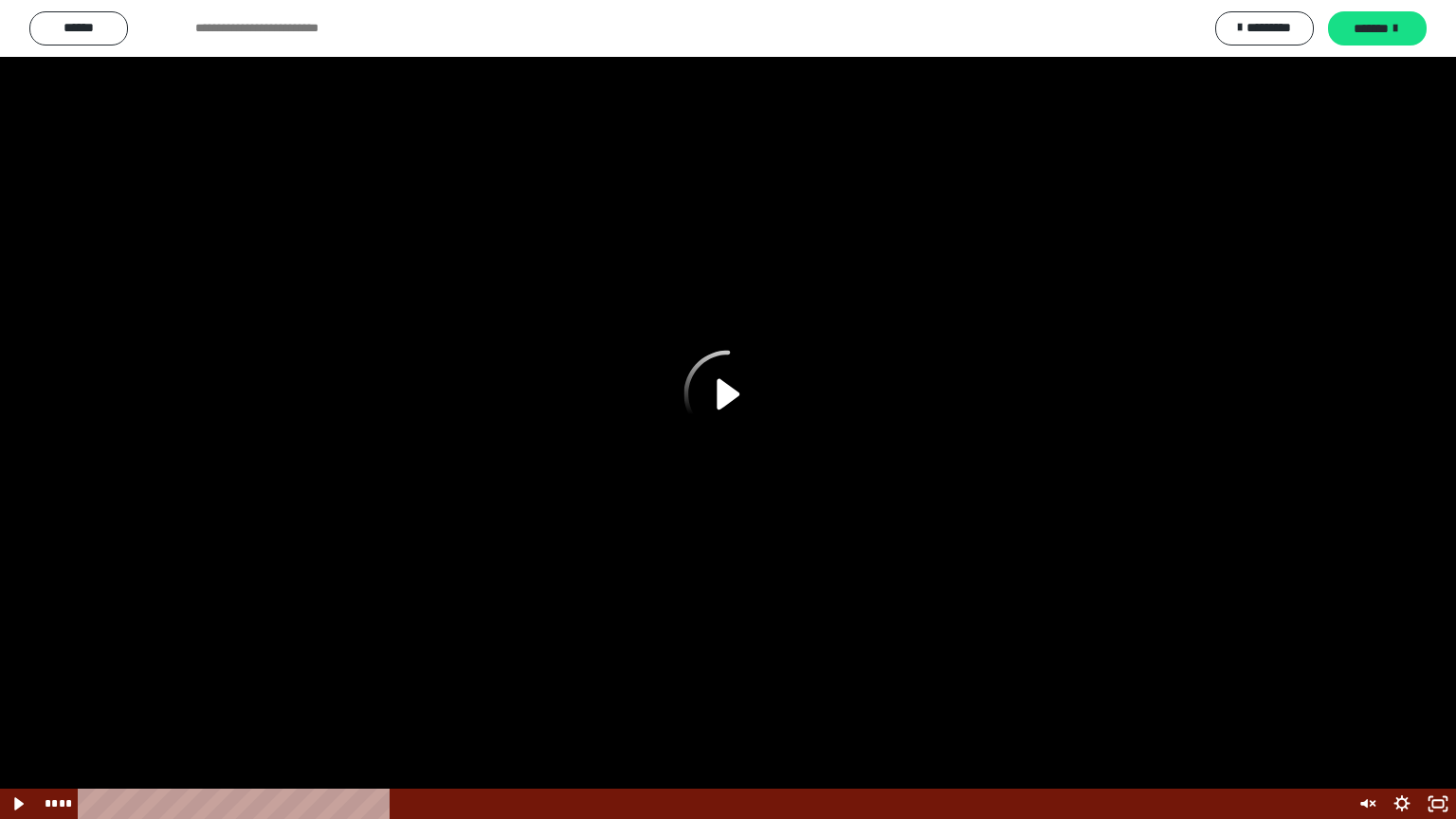 scroll, scrollTop: 1674, scrollLeft: 0, axis: vertical 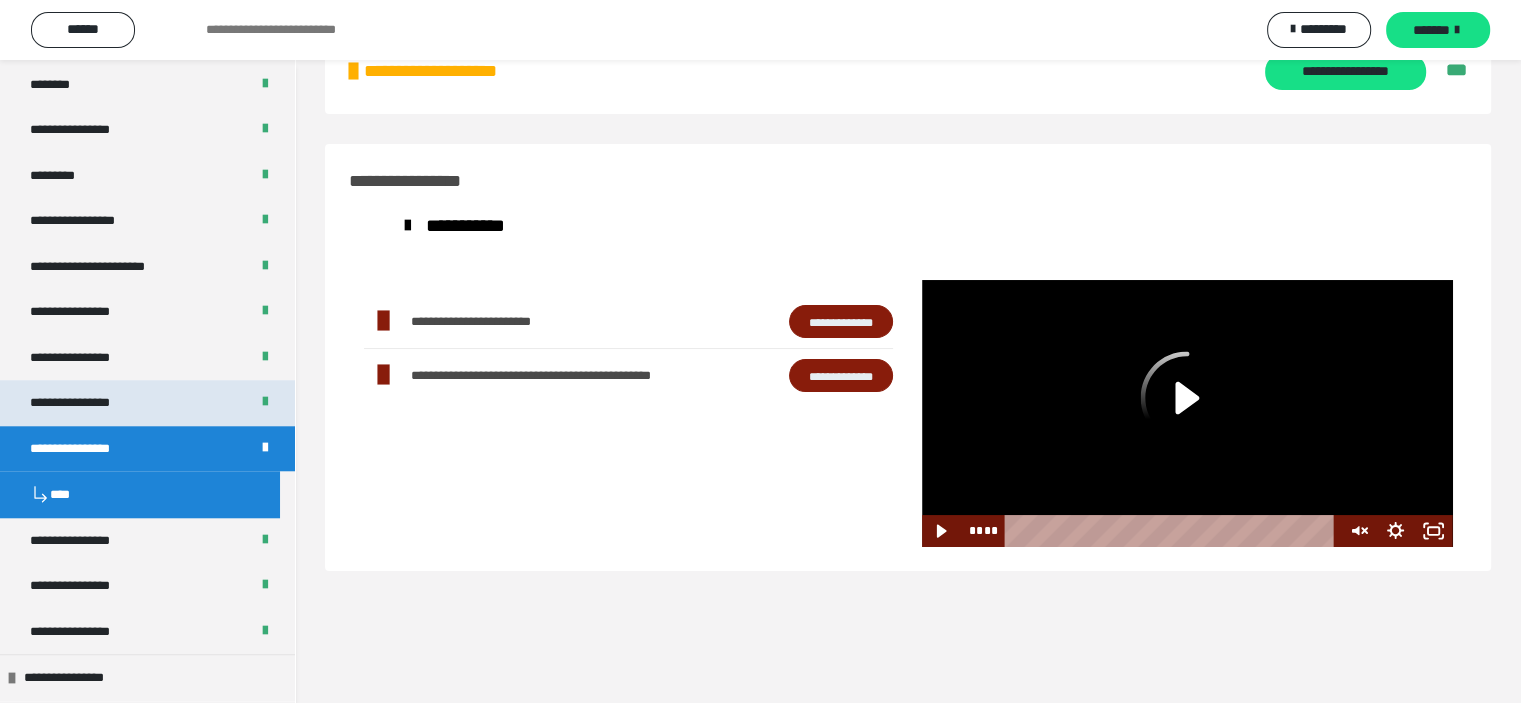 click on "**********" at bounding box center [147, 403] 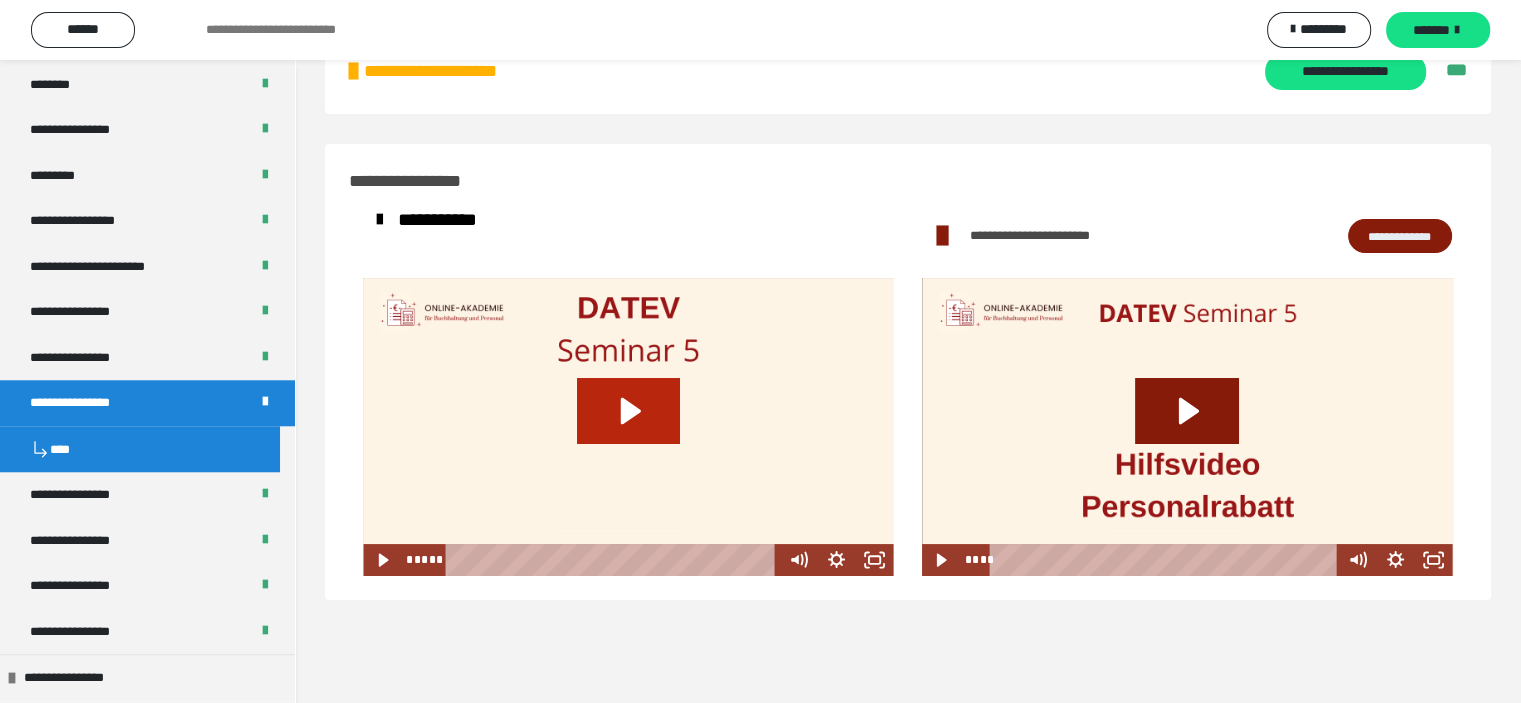 click 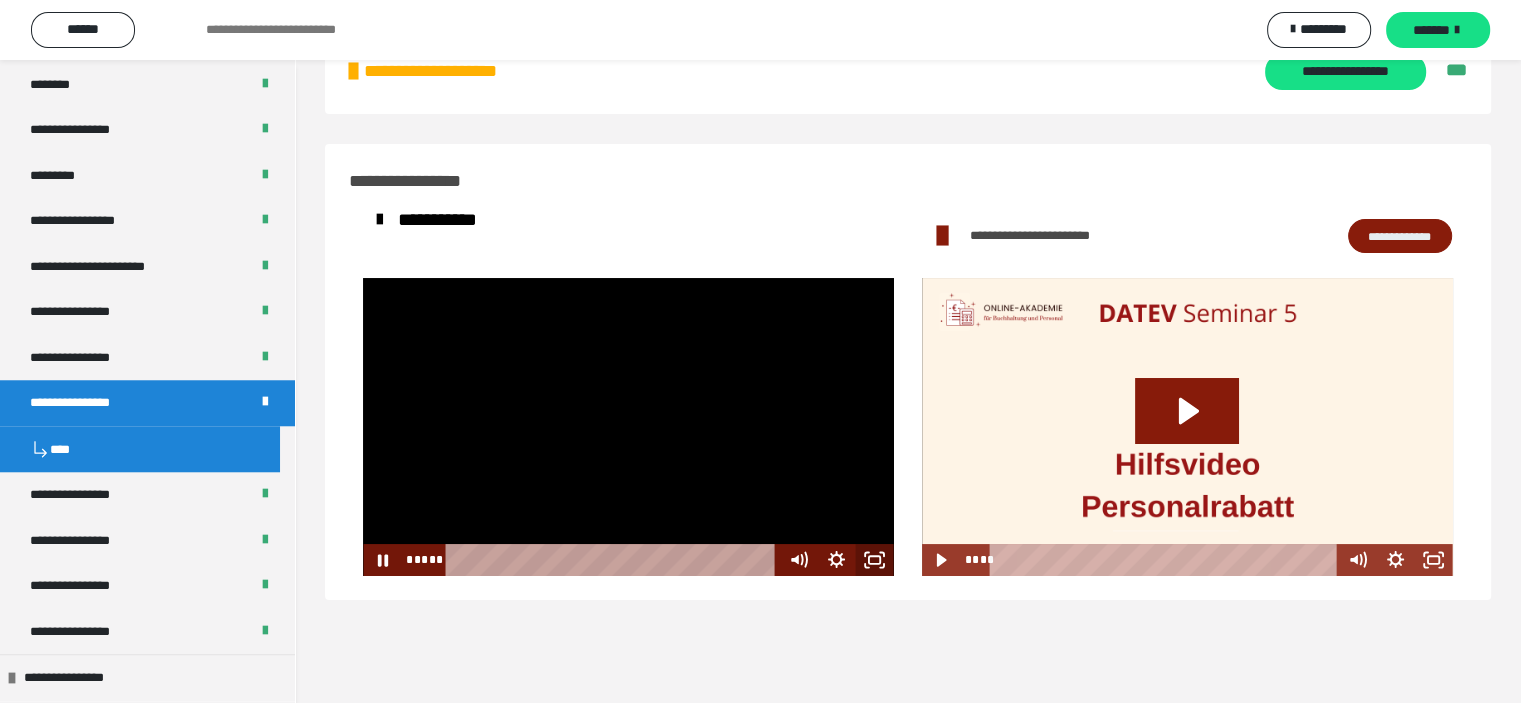 click 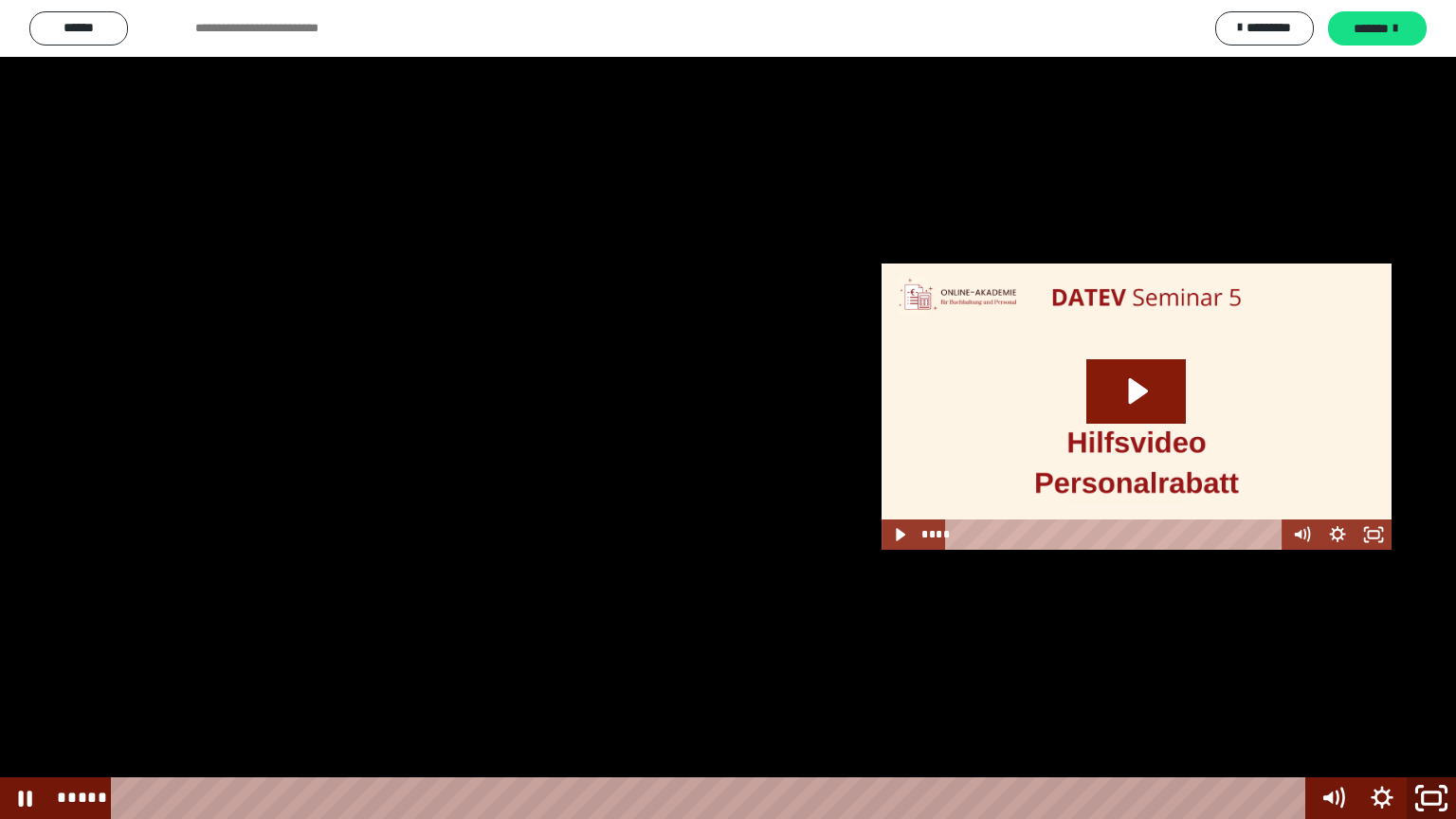 click 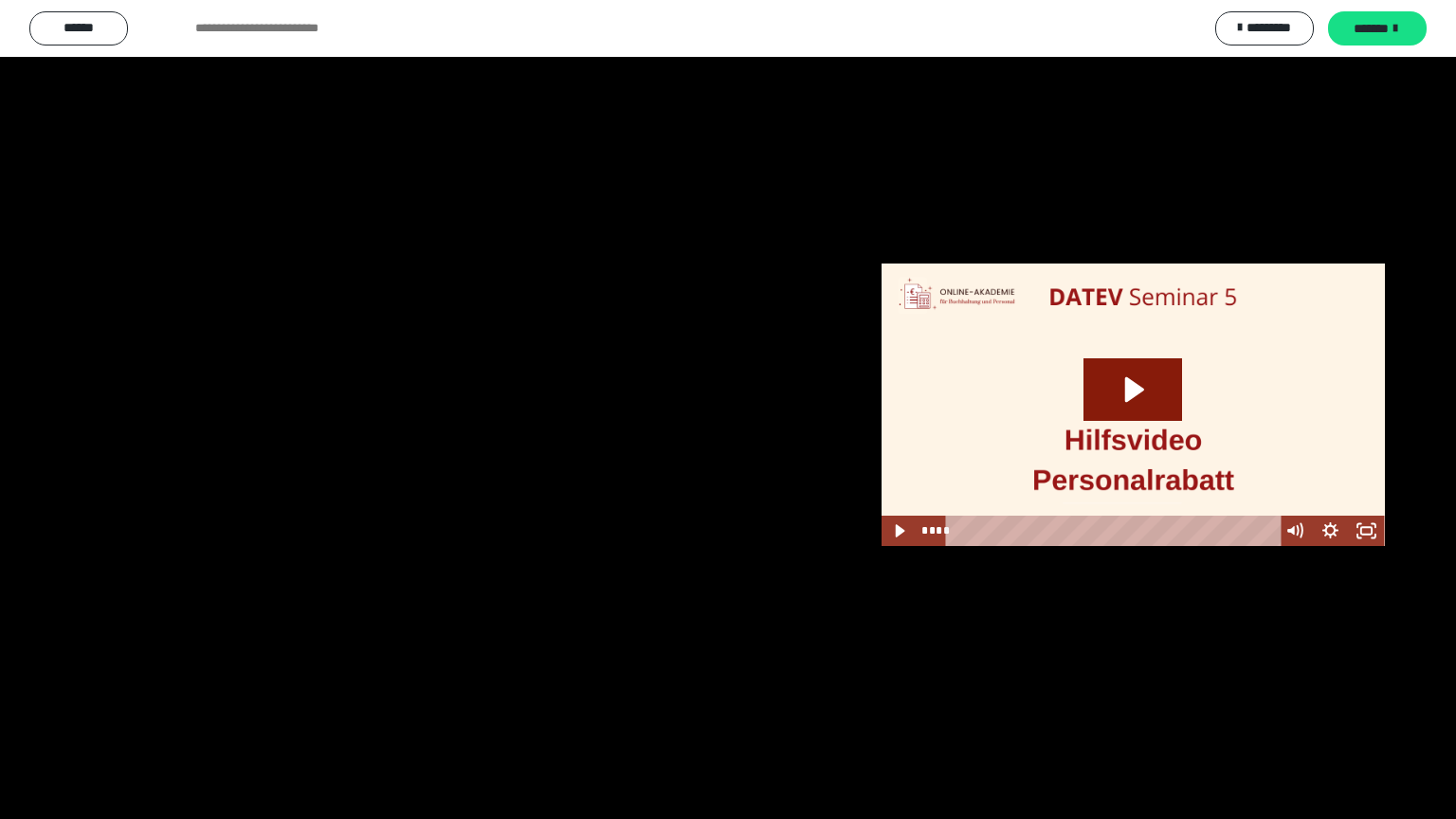 scroll, scrollTop: 1674, scrollLeft: 0, axis: vertical 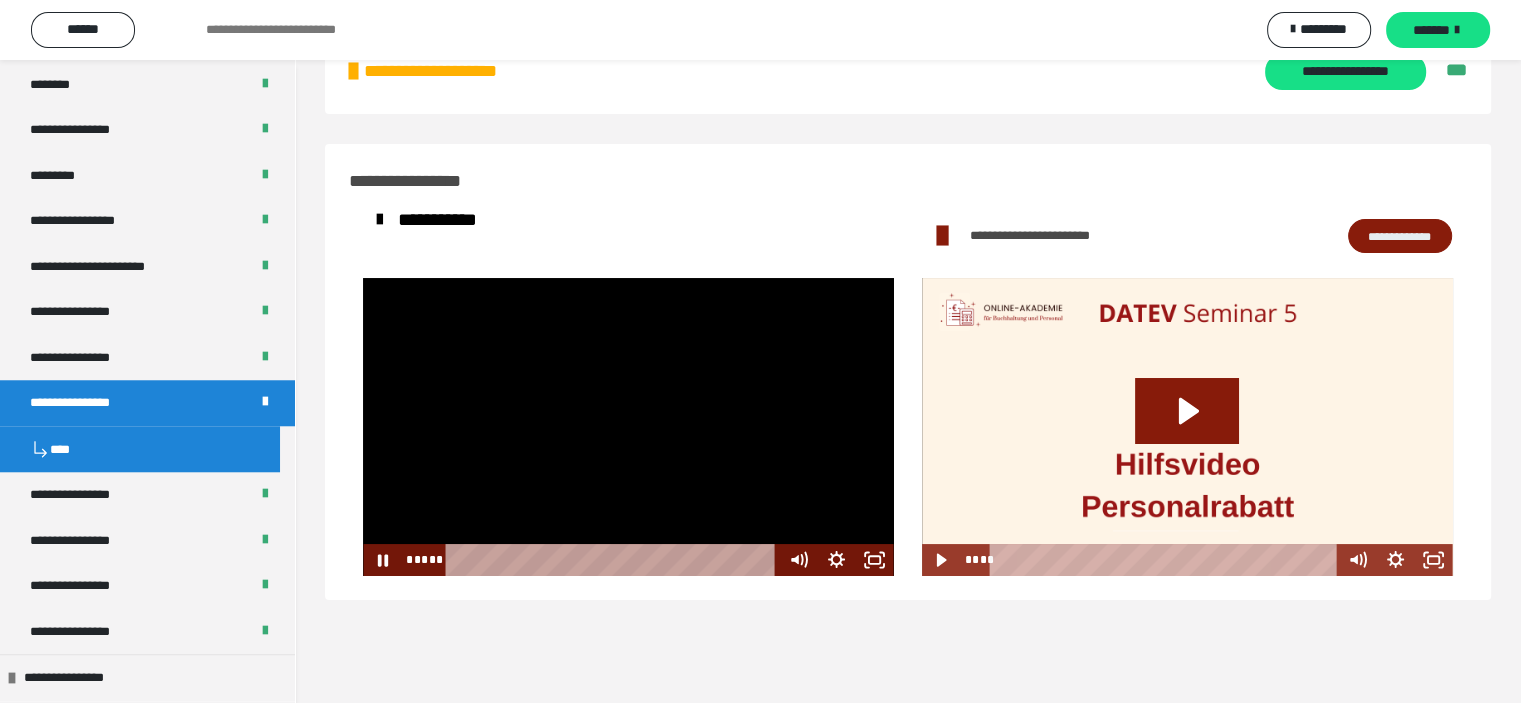 click at bounding box center [628, 427] 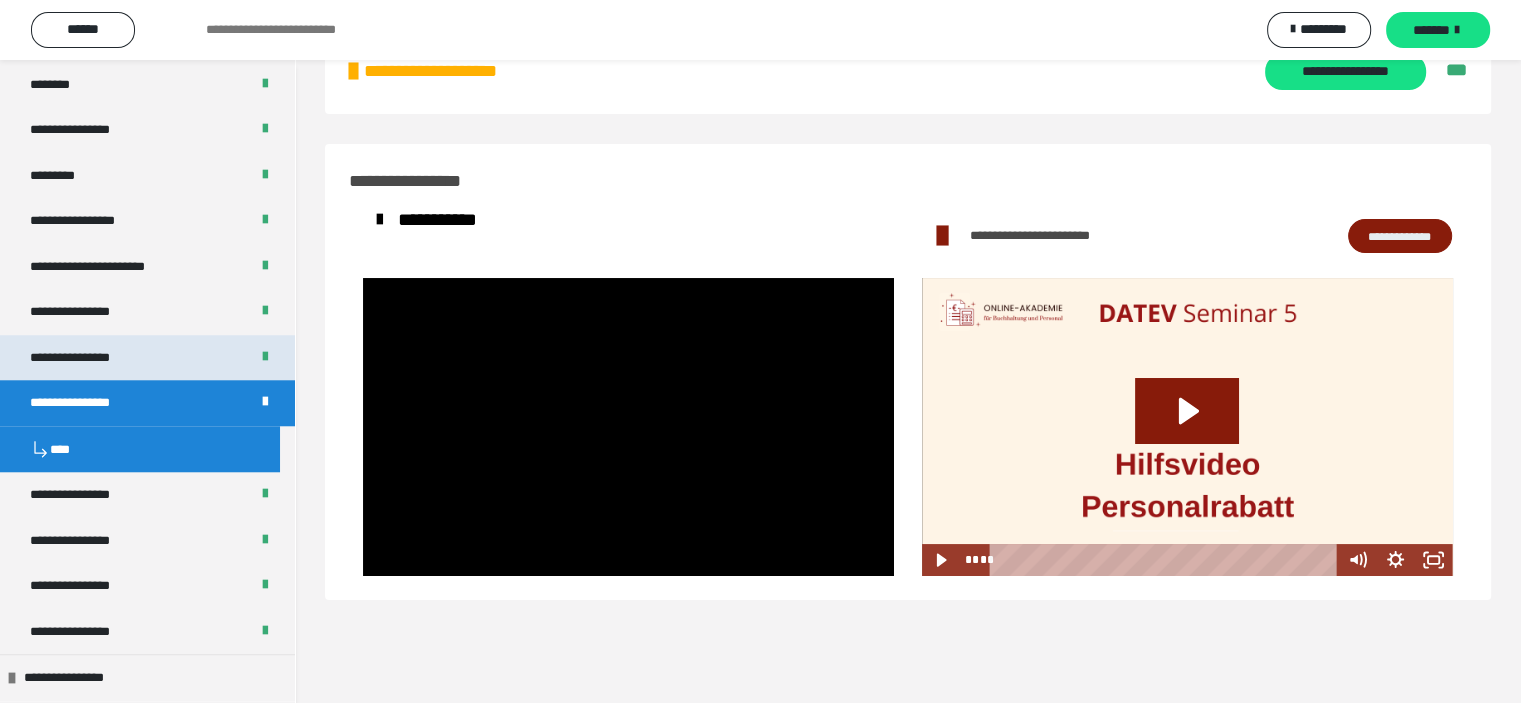 drag, startPoint x: 120, startPoint y: 362, endPoint x: 207, endPoint y: 375, distance: 87.965904 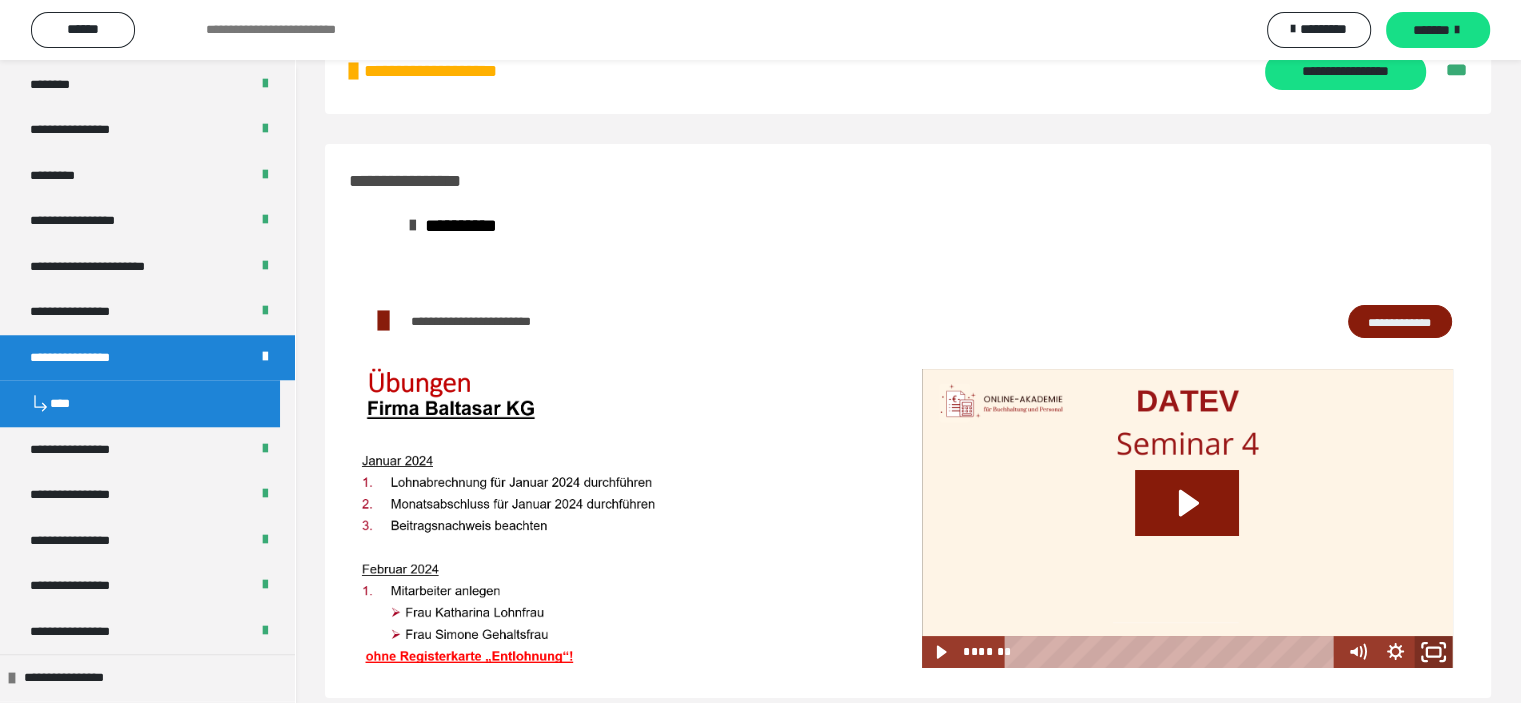 click 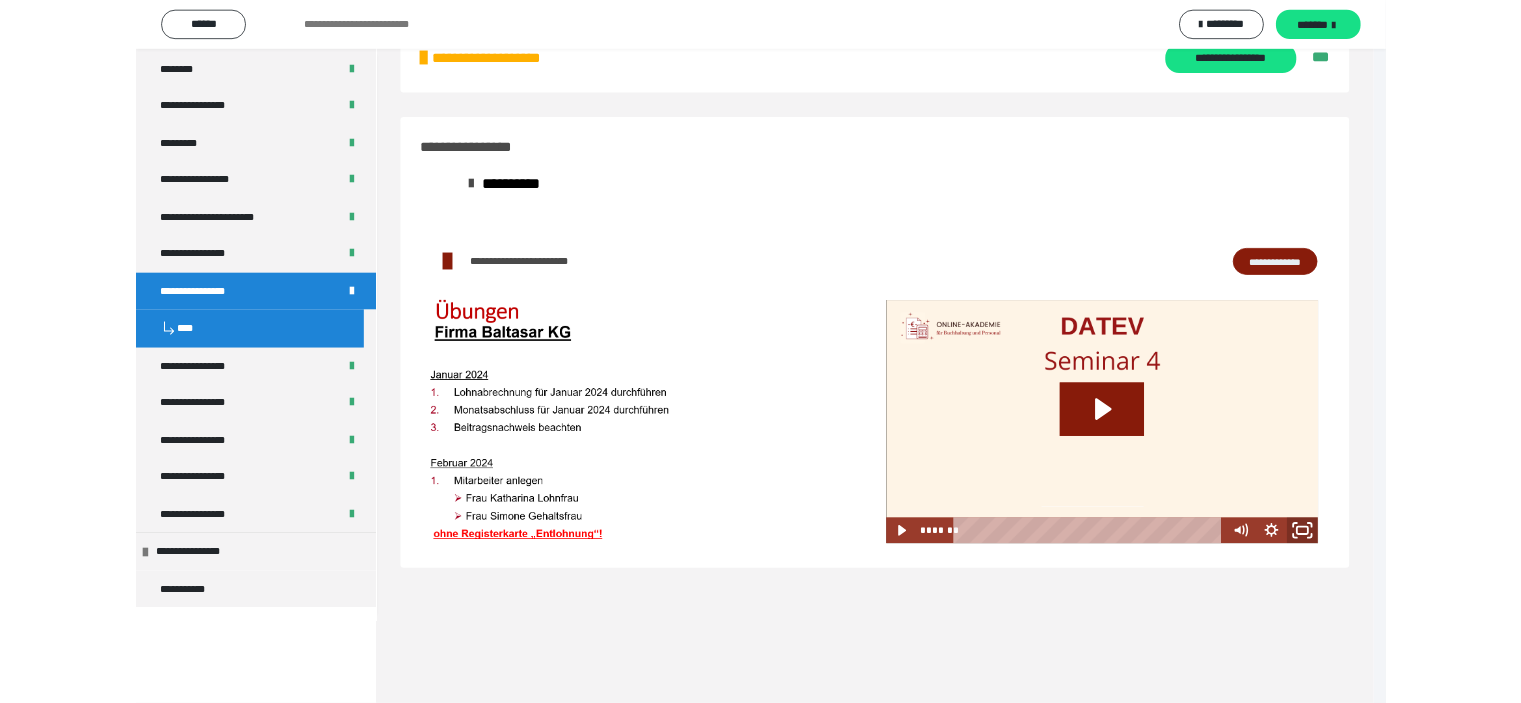 scroll, scrollTop: 1652, scrollLeft: 0, axis: vertical 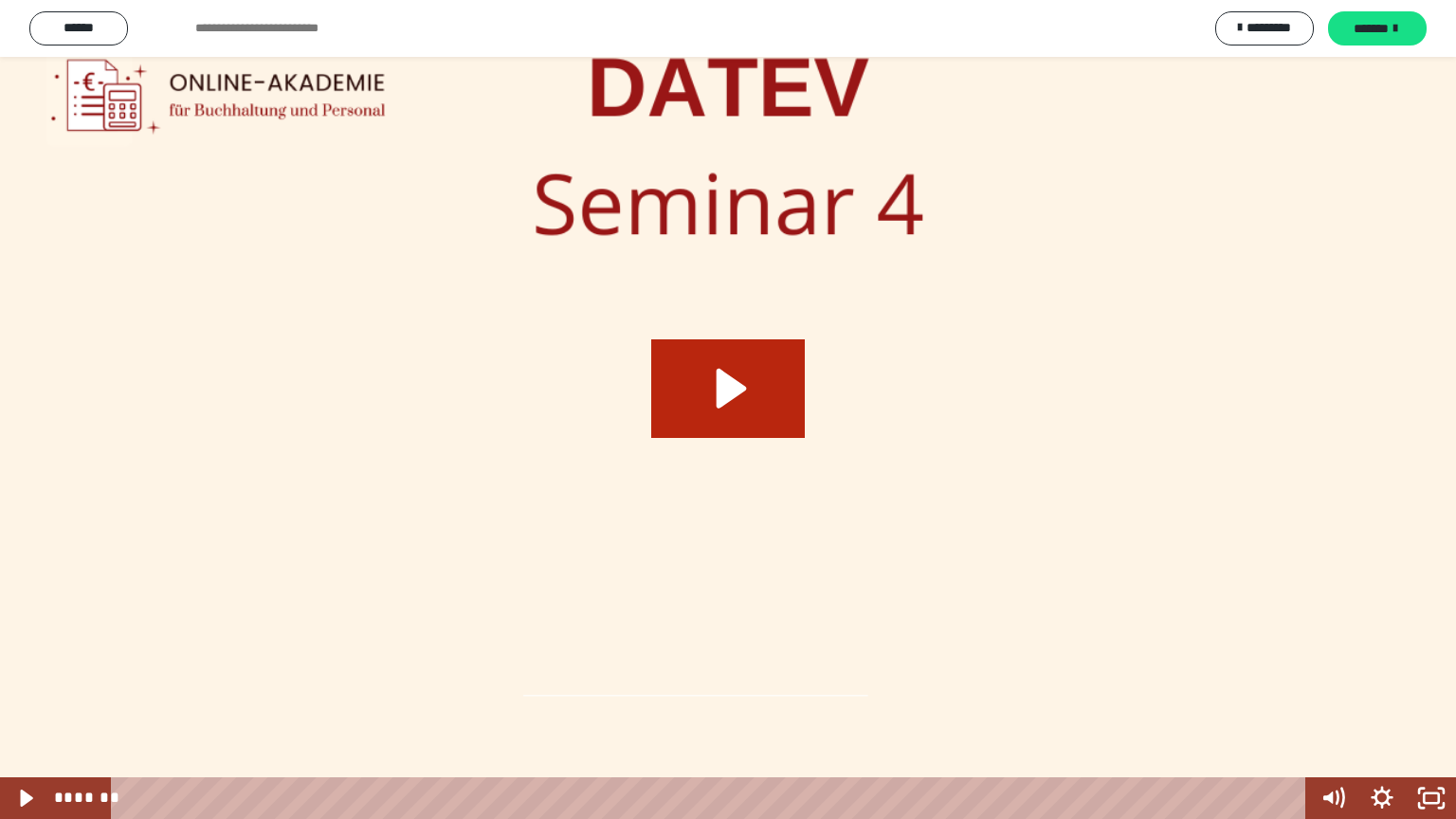 click 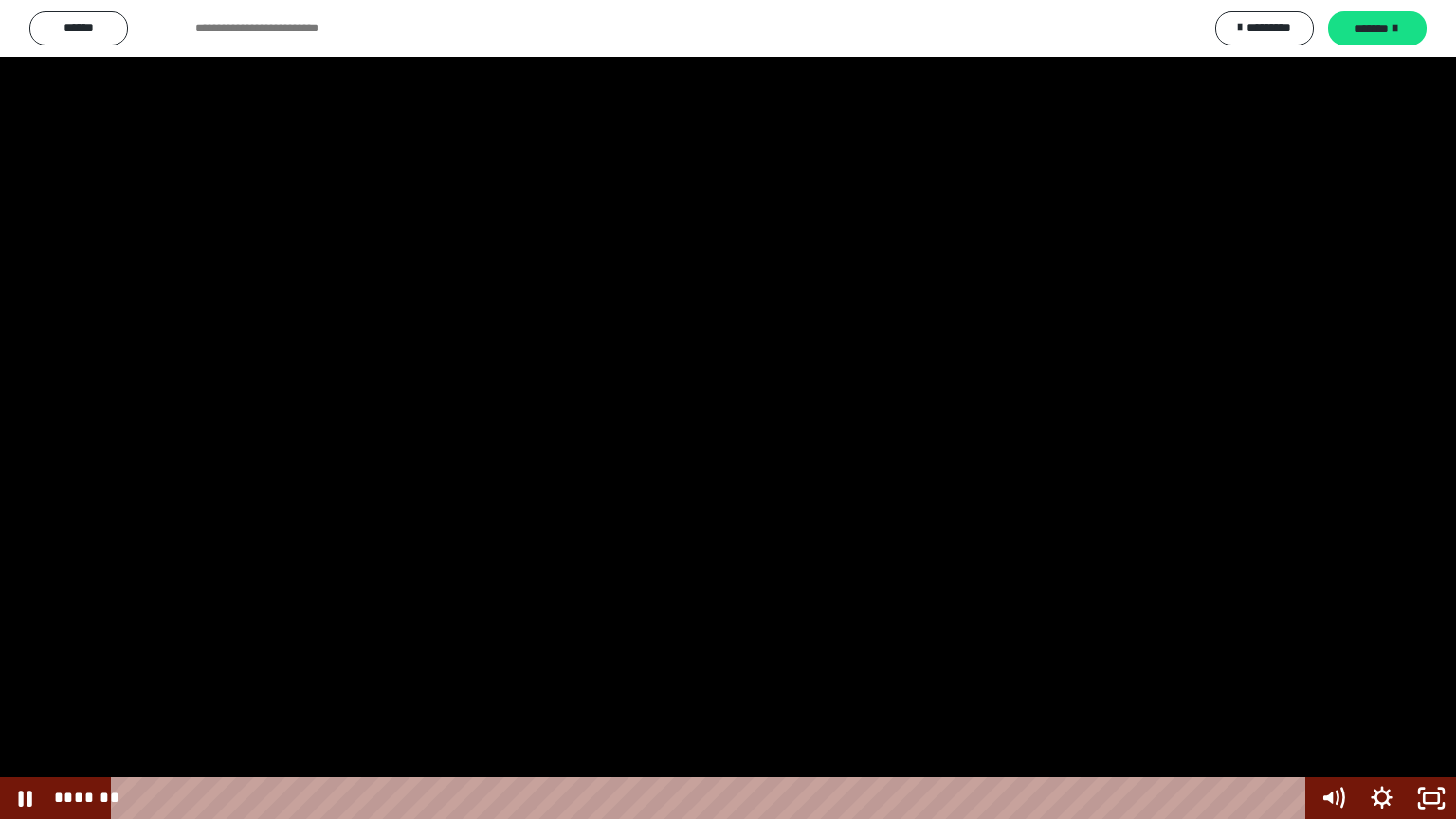 click at bounding box center [728, 410] 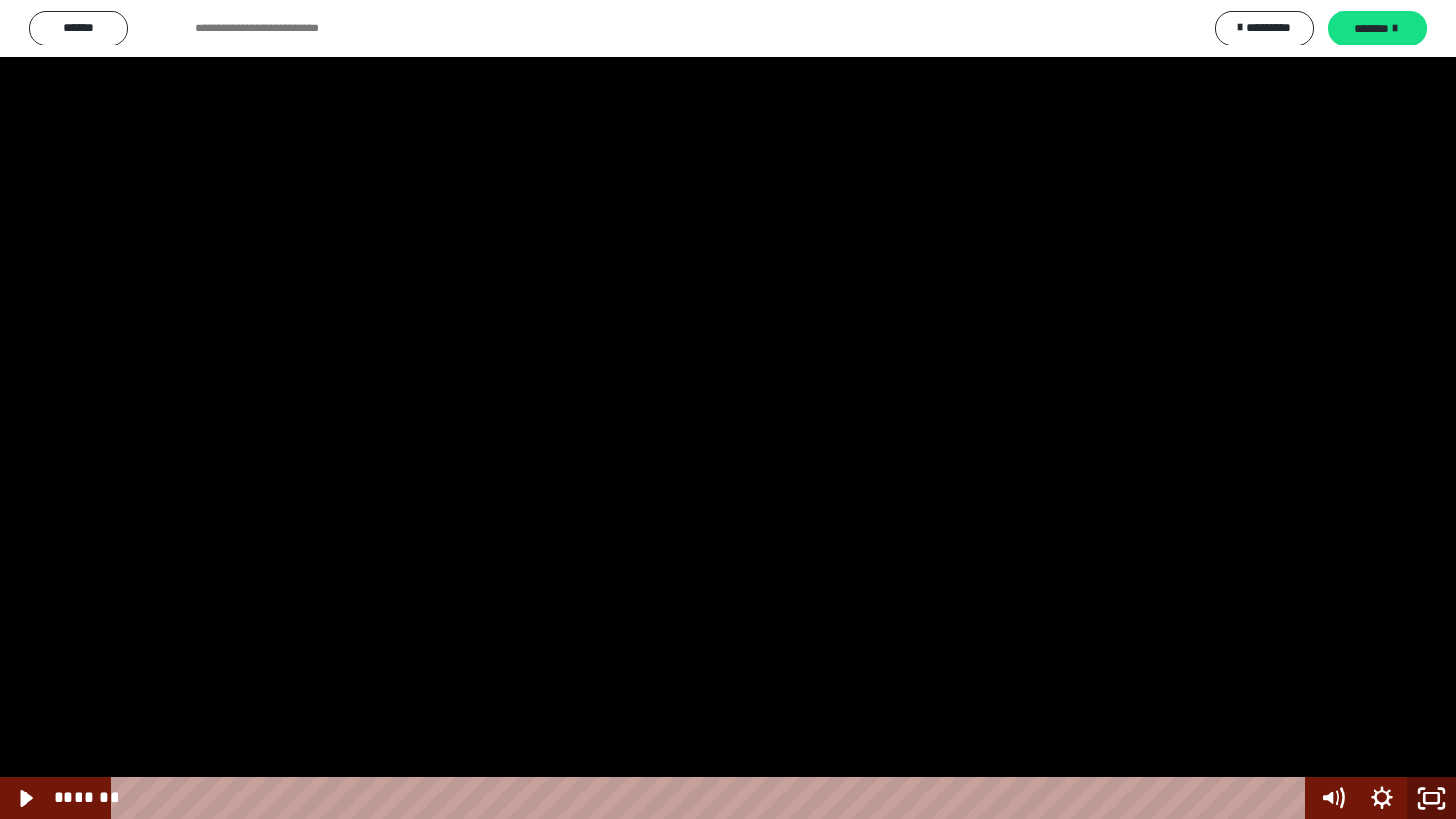 click 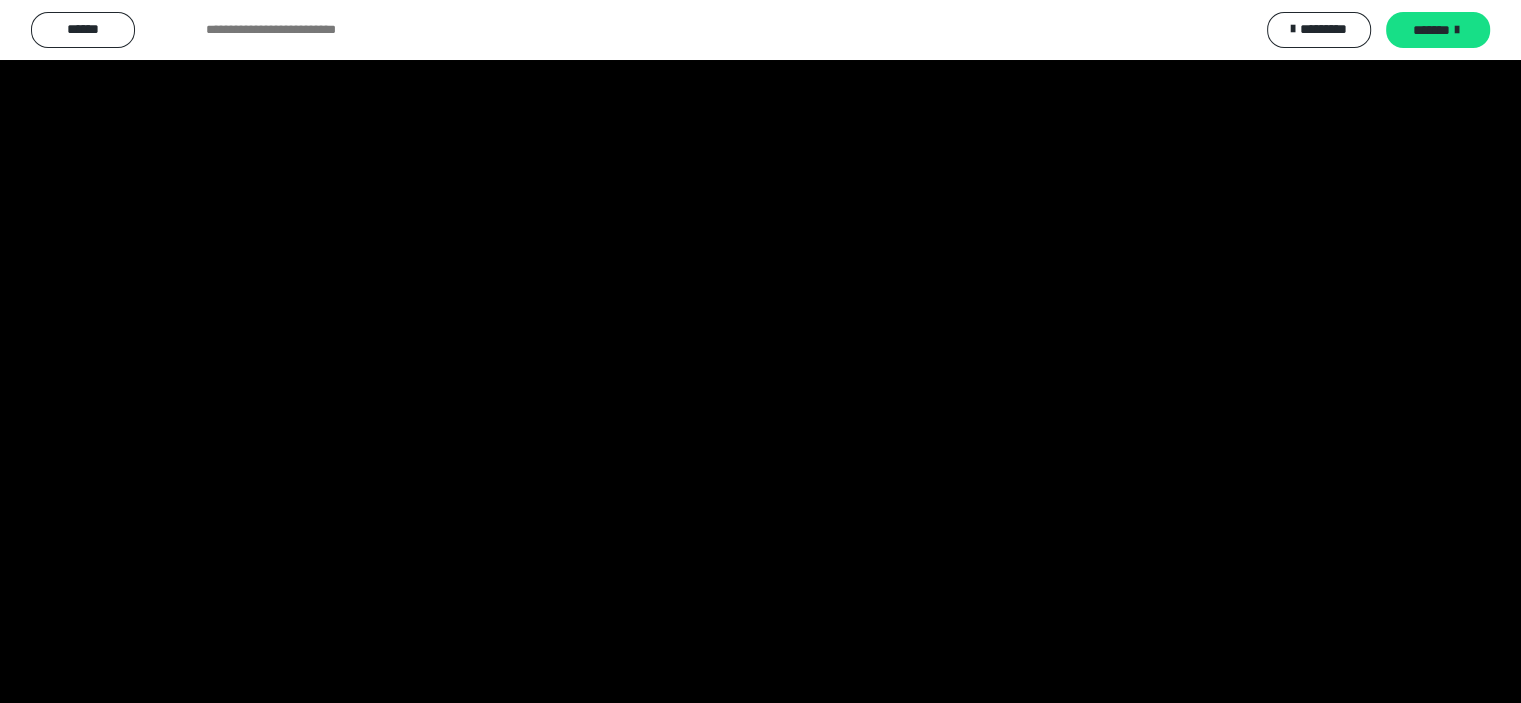 scroll, scrollTop: 1766, scrollLeft: 0, axis: vertical 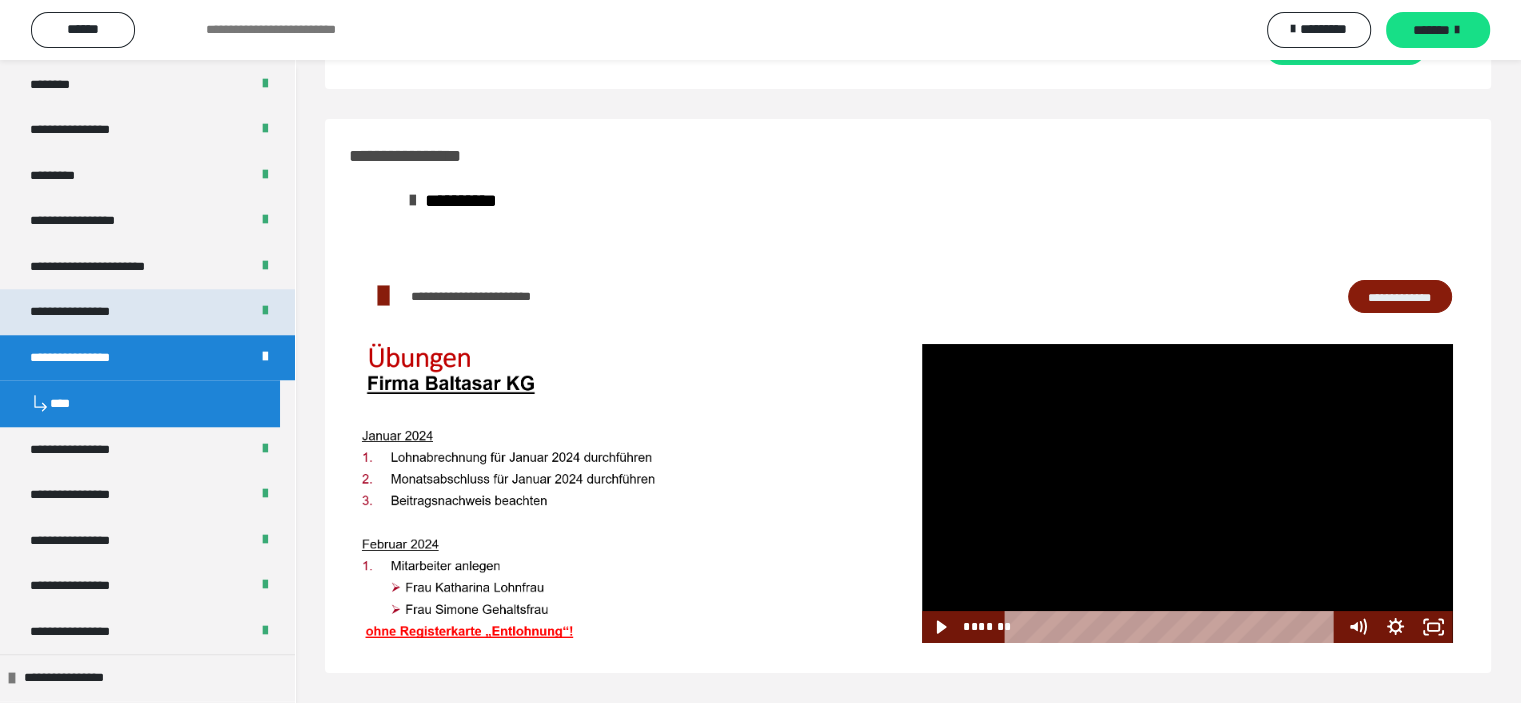 click on "**********" at bounding box center (87, 312) 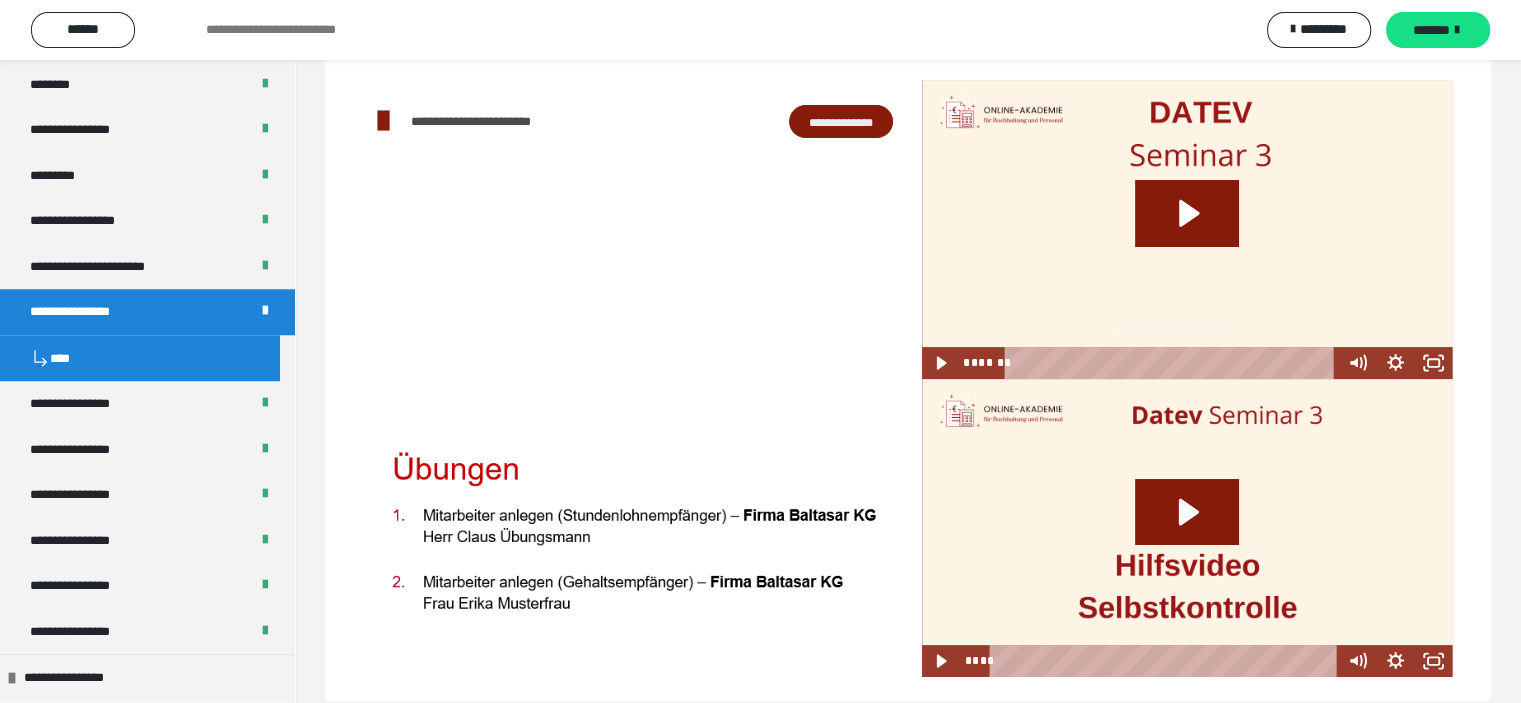 scroll, scrollTop: 288, scrollLeft: 0, axis: vertical 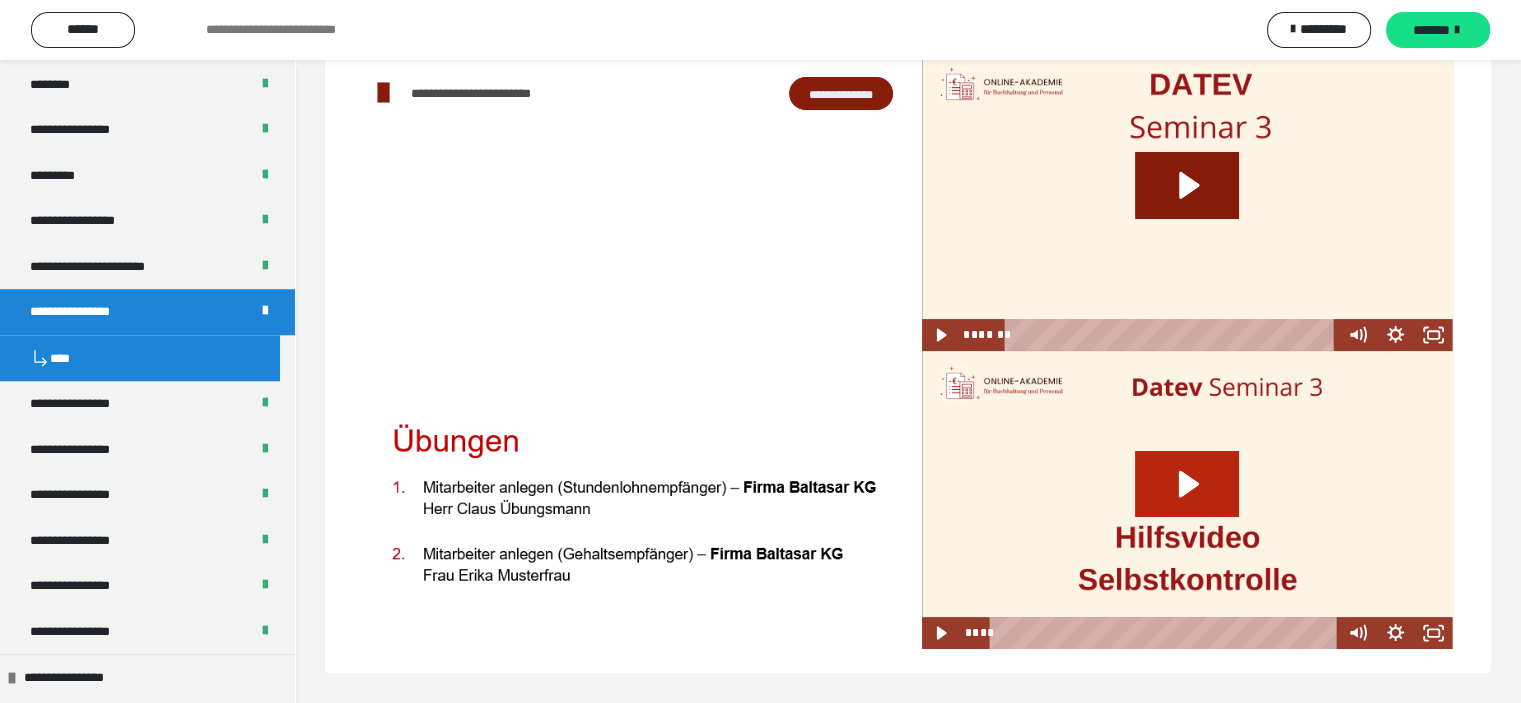 click 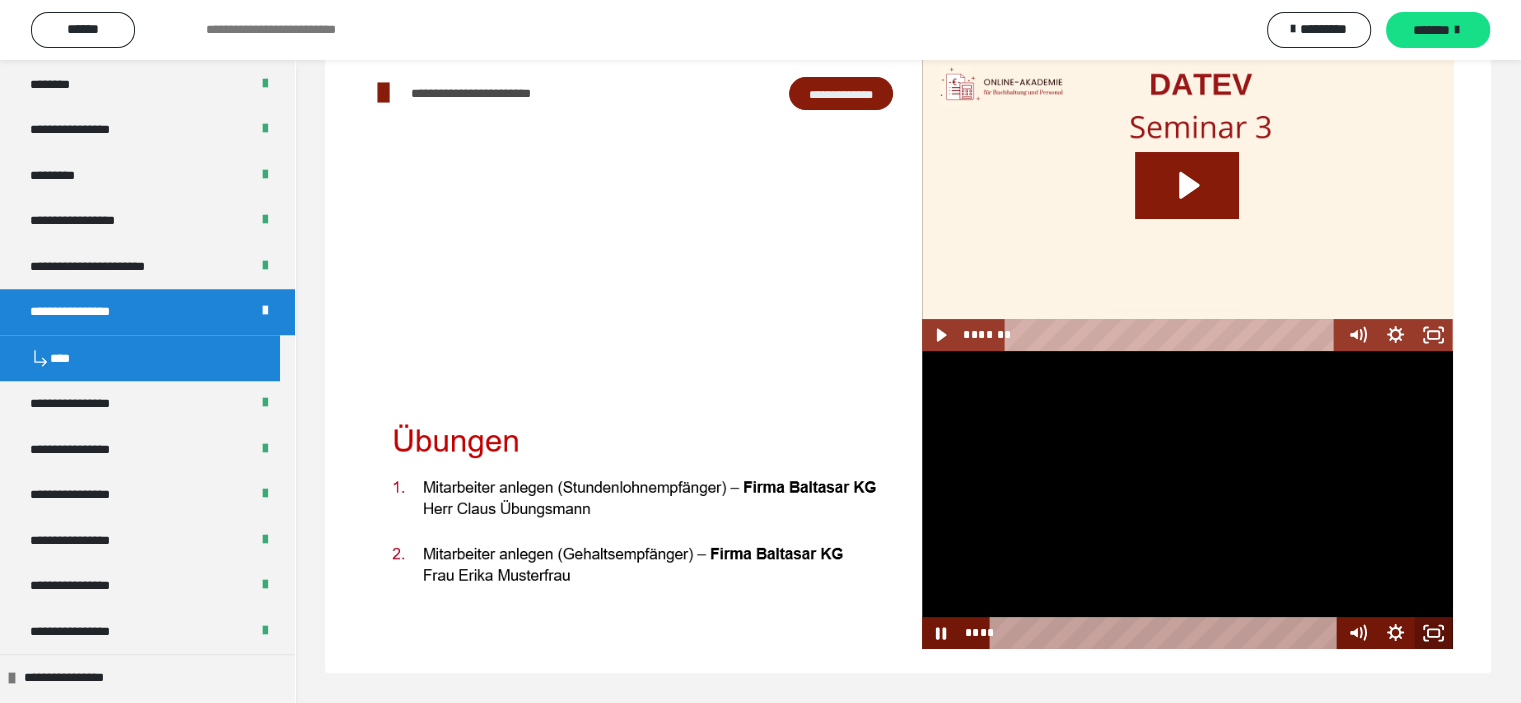 drag, startPoint x: 1429, startPoint y: 646, endPoint x: 1429, endPoint y: 766, distance: 120 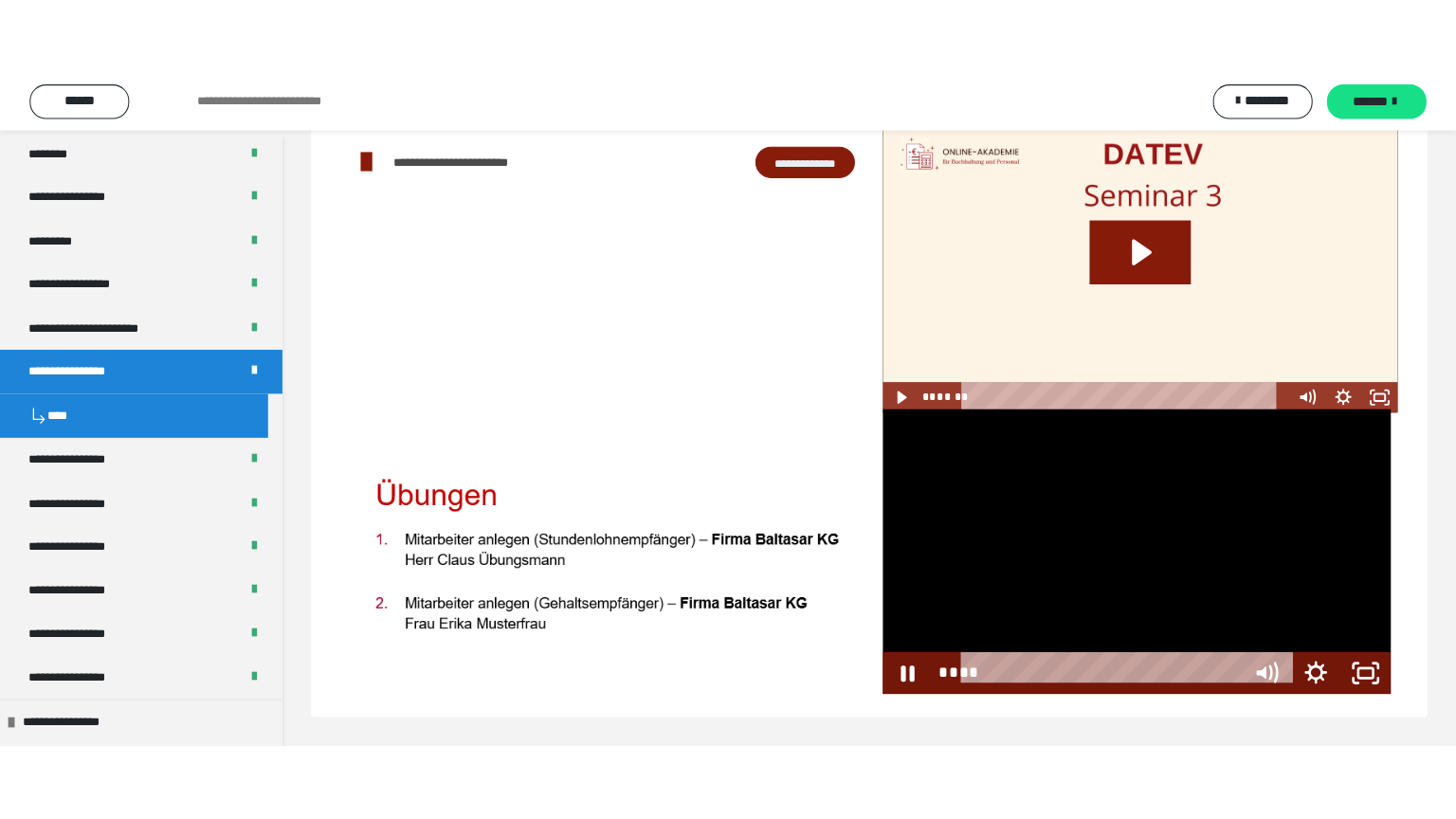 scroll, scrollTop: 129, scrollLeft: 0, axis: vertical 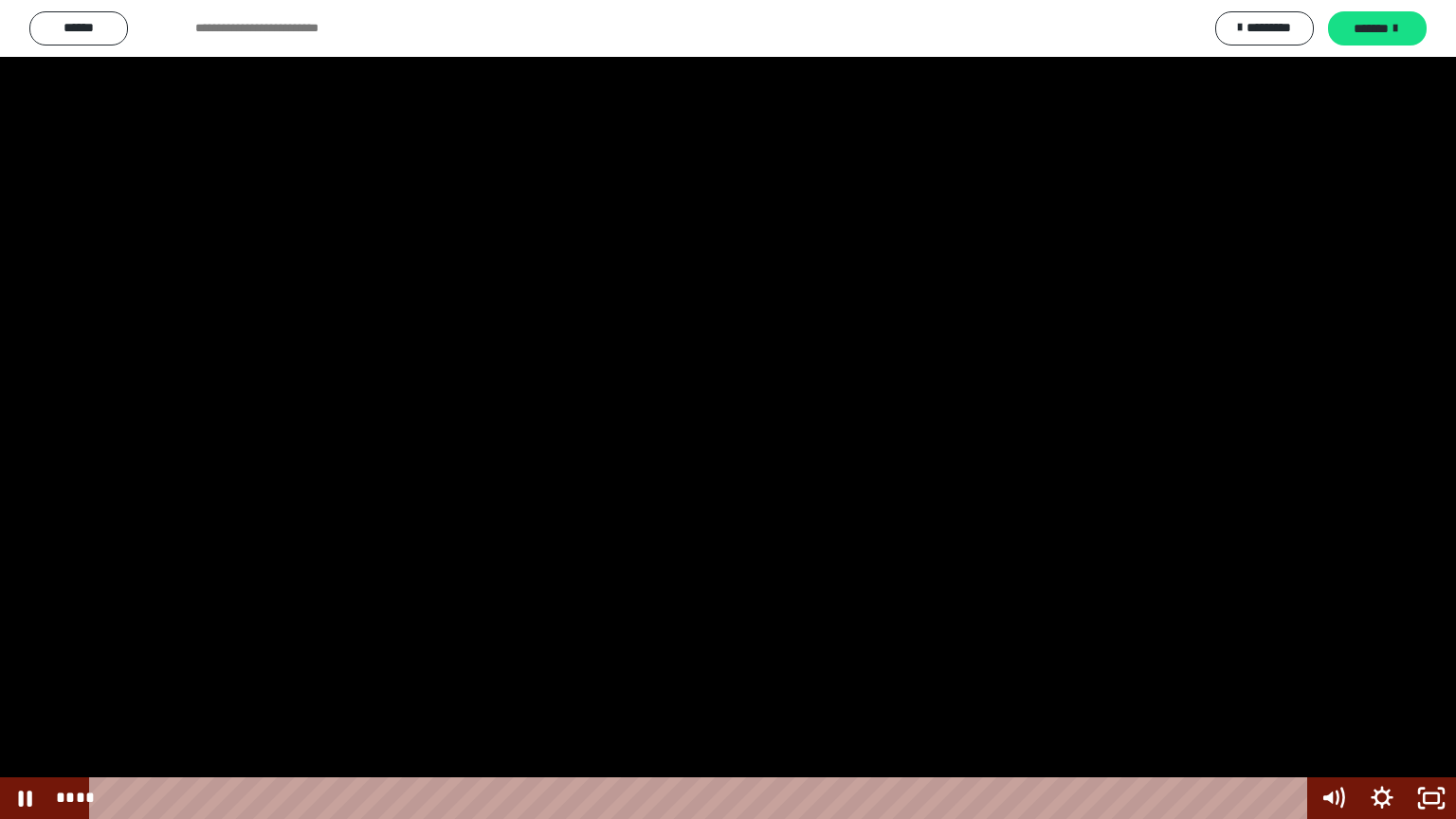 click at bounding box center [728, 410] 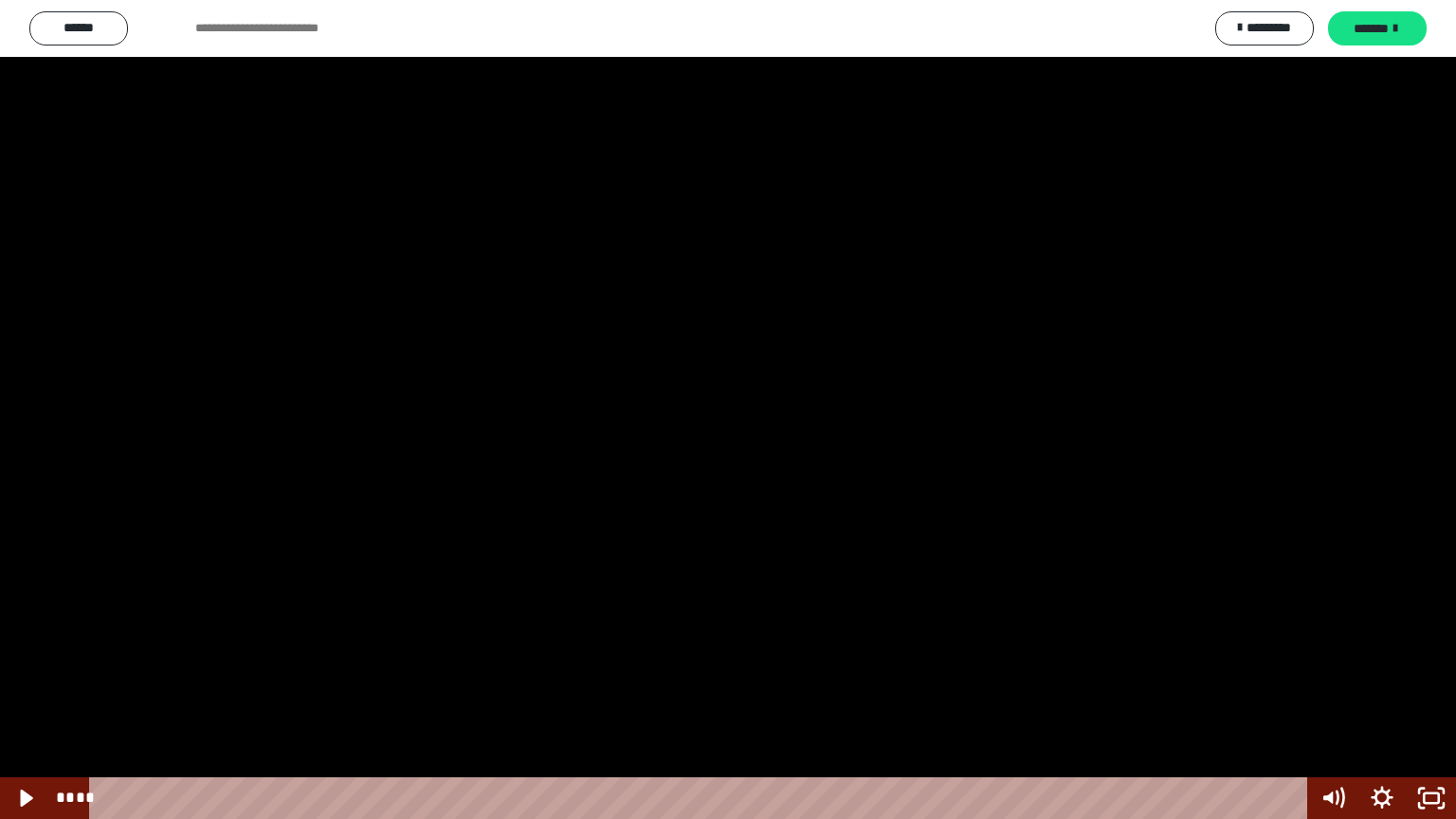 click at bounding box center [728, 410] 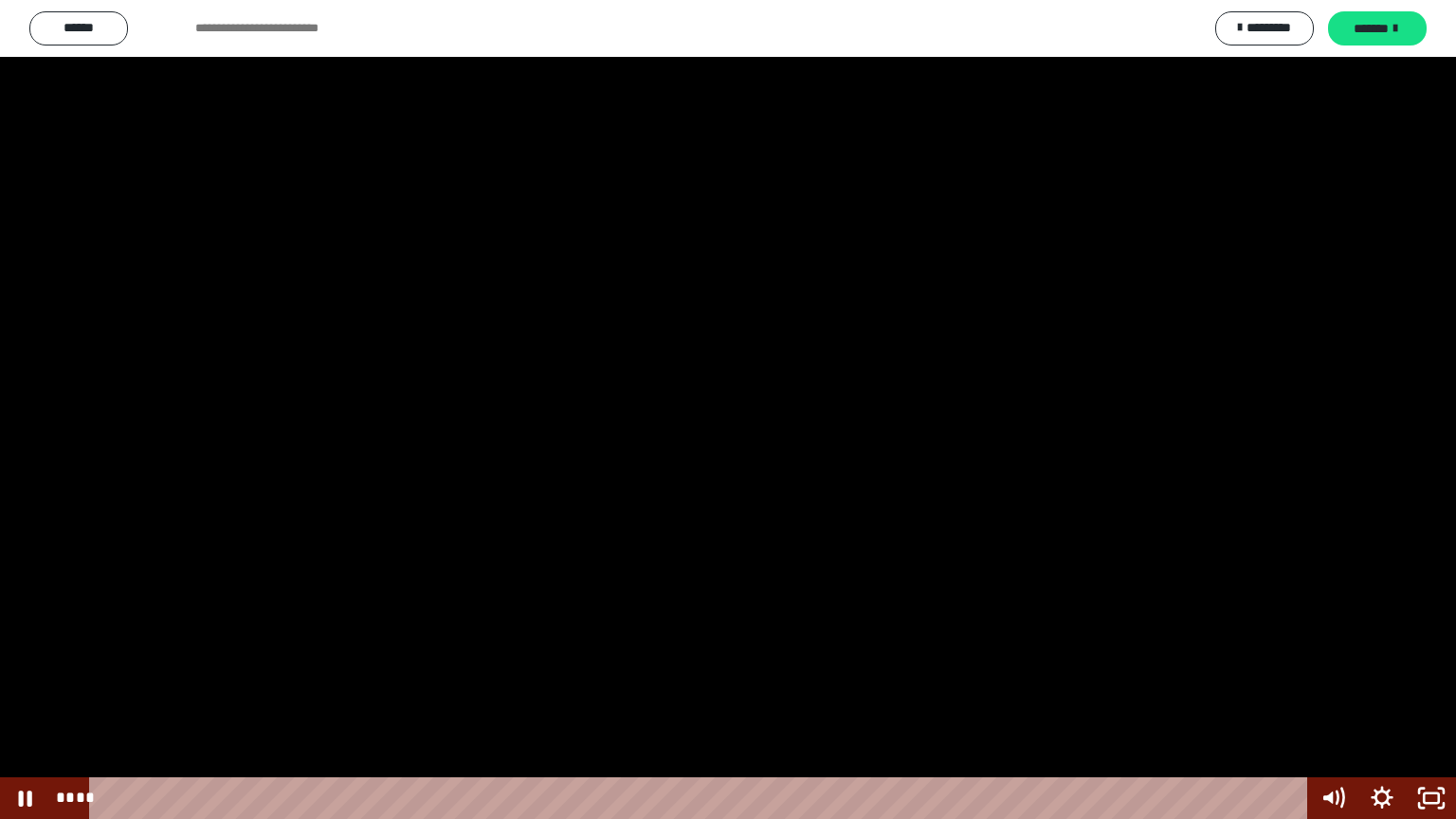 click at bounding box center [728, 410] 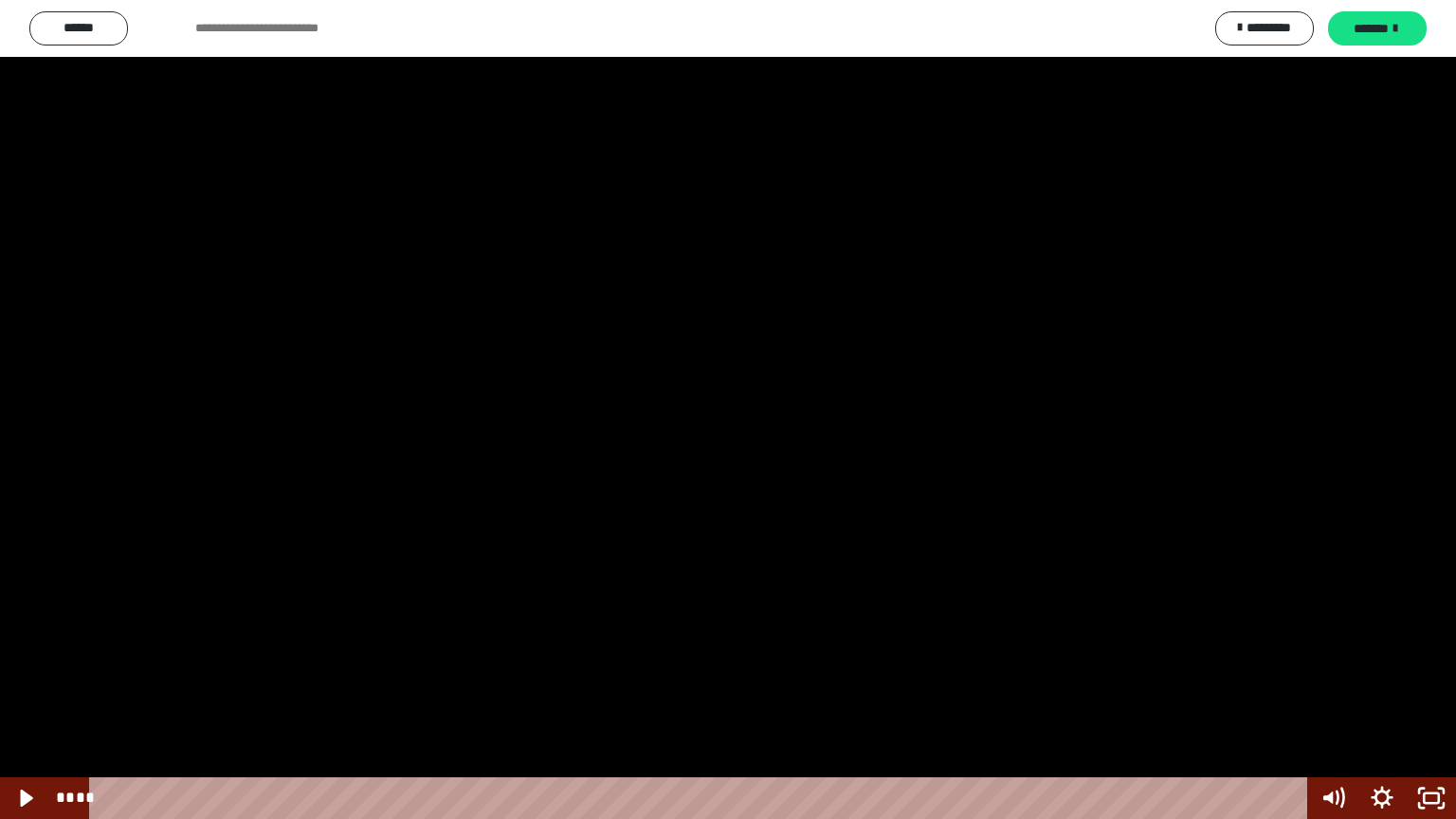 click at bounding box center (728, 410) 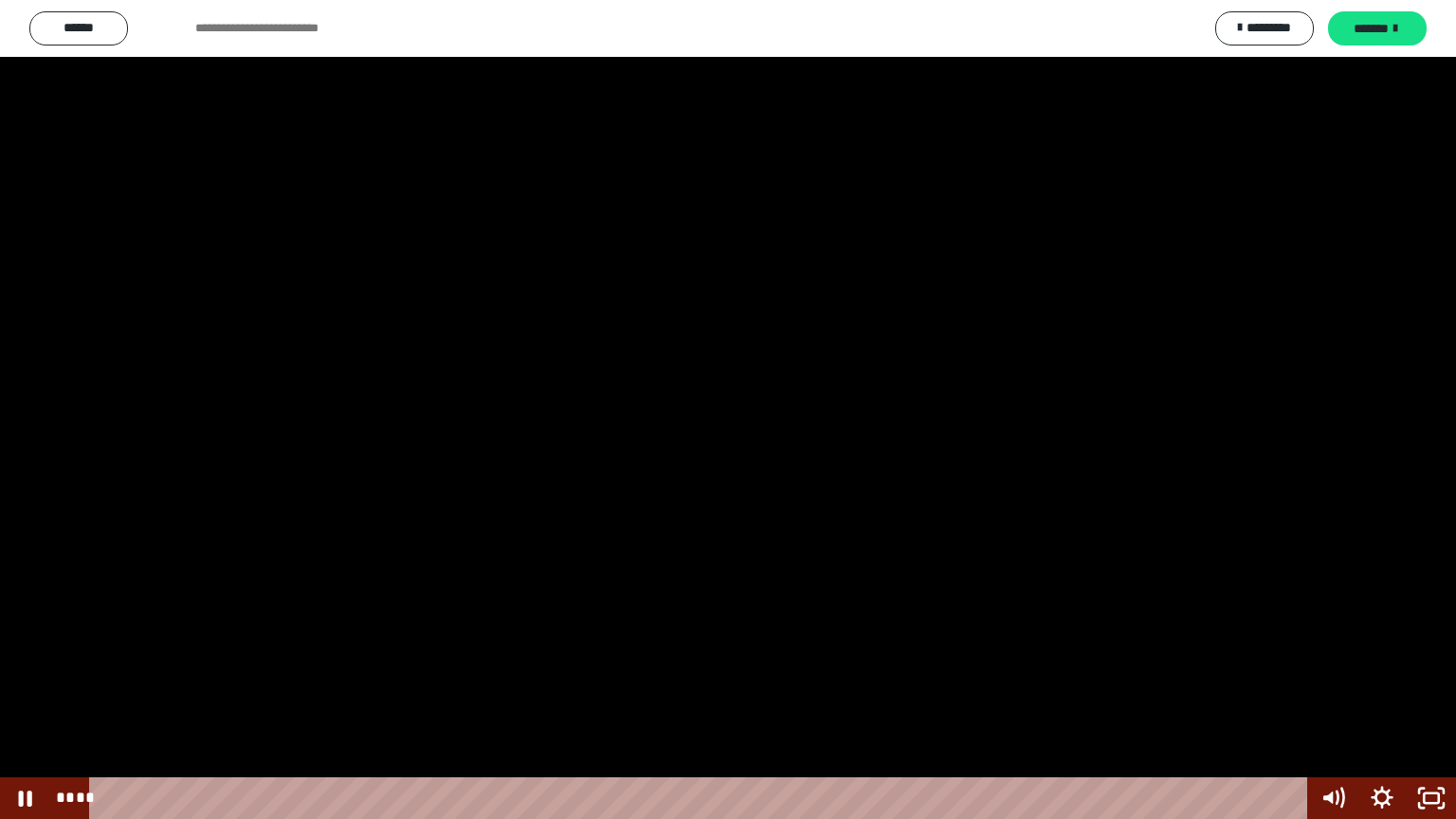 click at bounding box center (728, 410) 